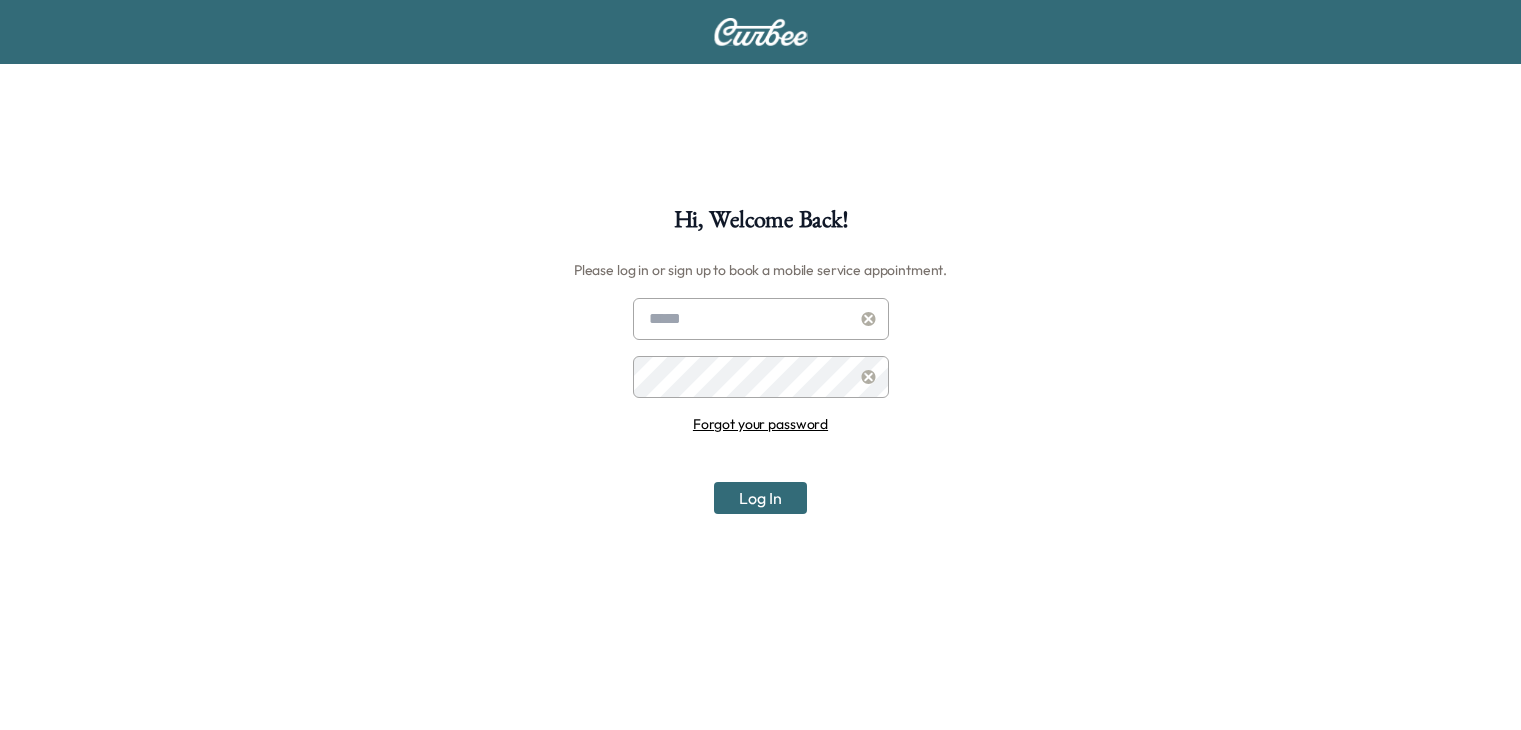 scroll, scrollTop: 0, scrollLeft: 0, axis: both 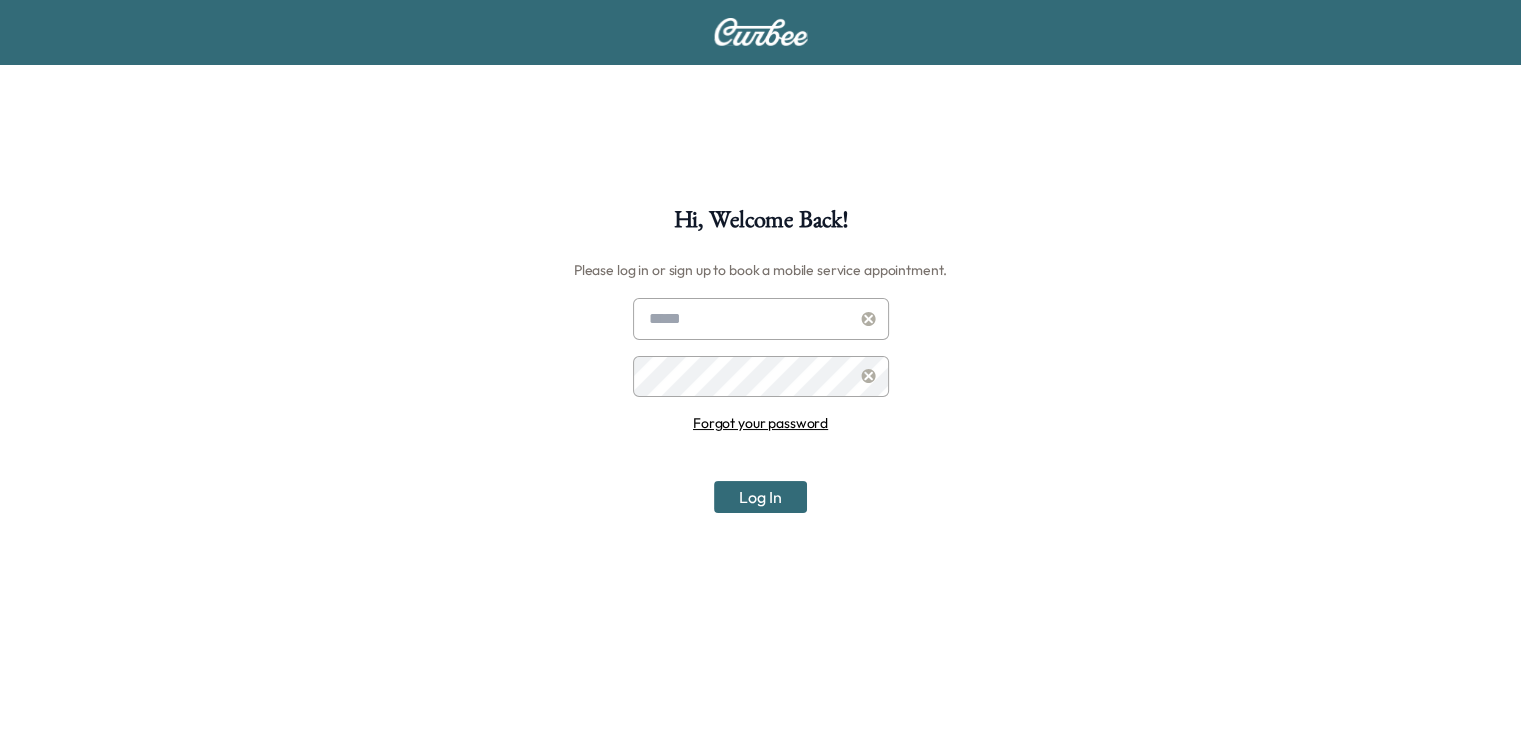 type on "**********" 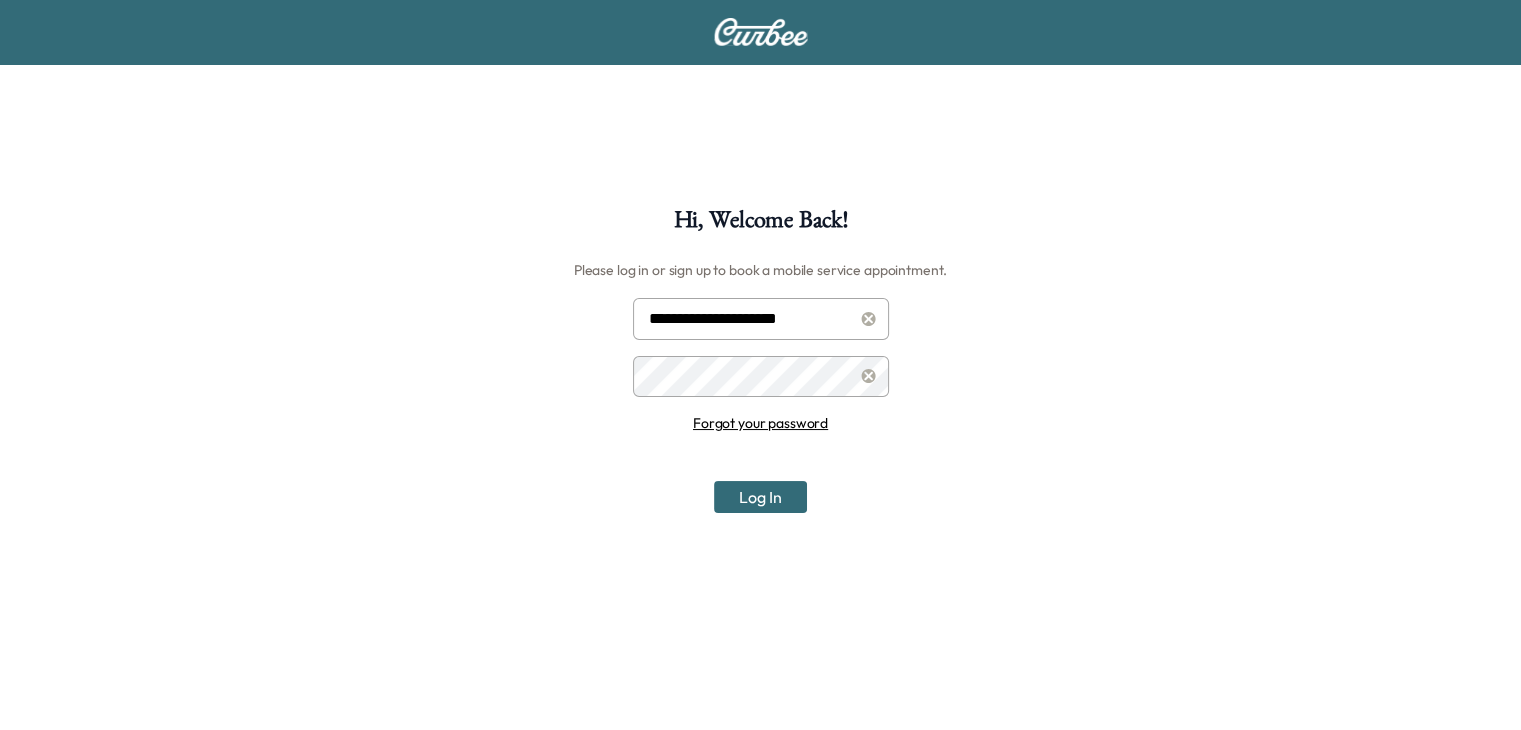 click on "Log In" at bounding box center [760, 497] 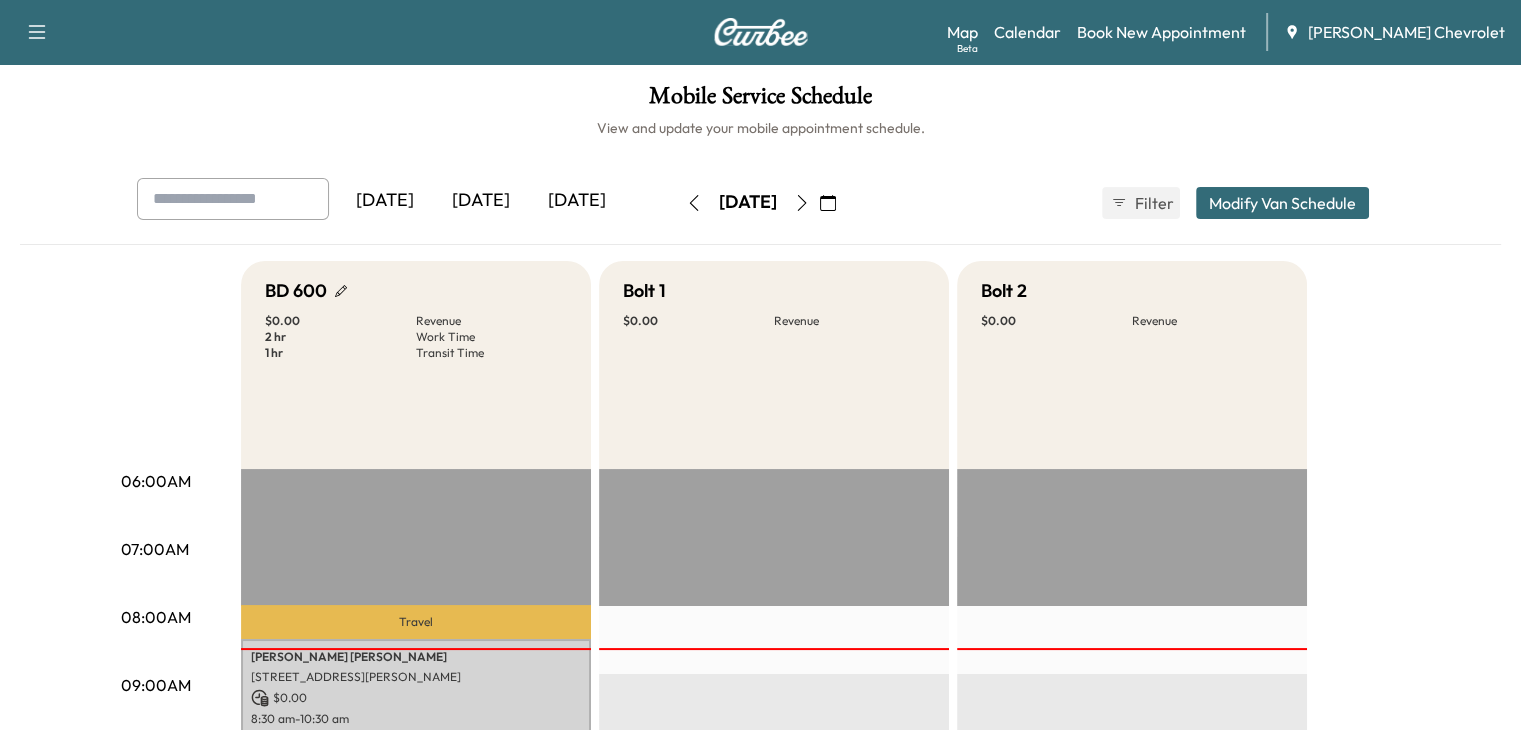 click at bounding box center [802, 203] 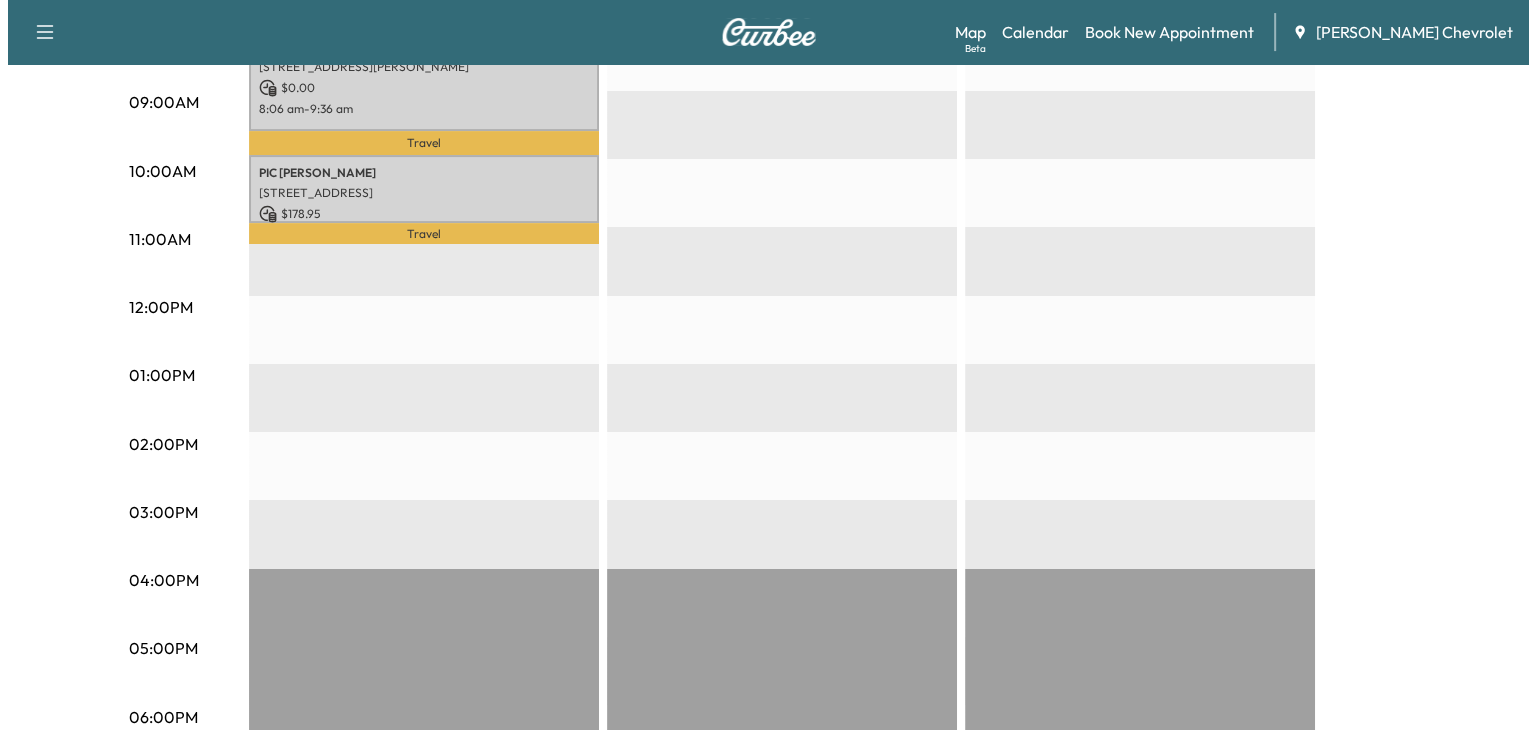 scroll, scrollTop: 582, scrollLeft: 0, axis: vertical 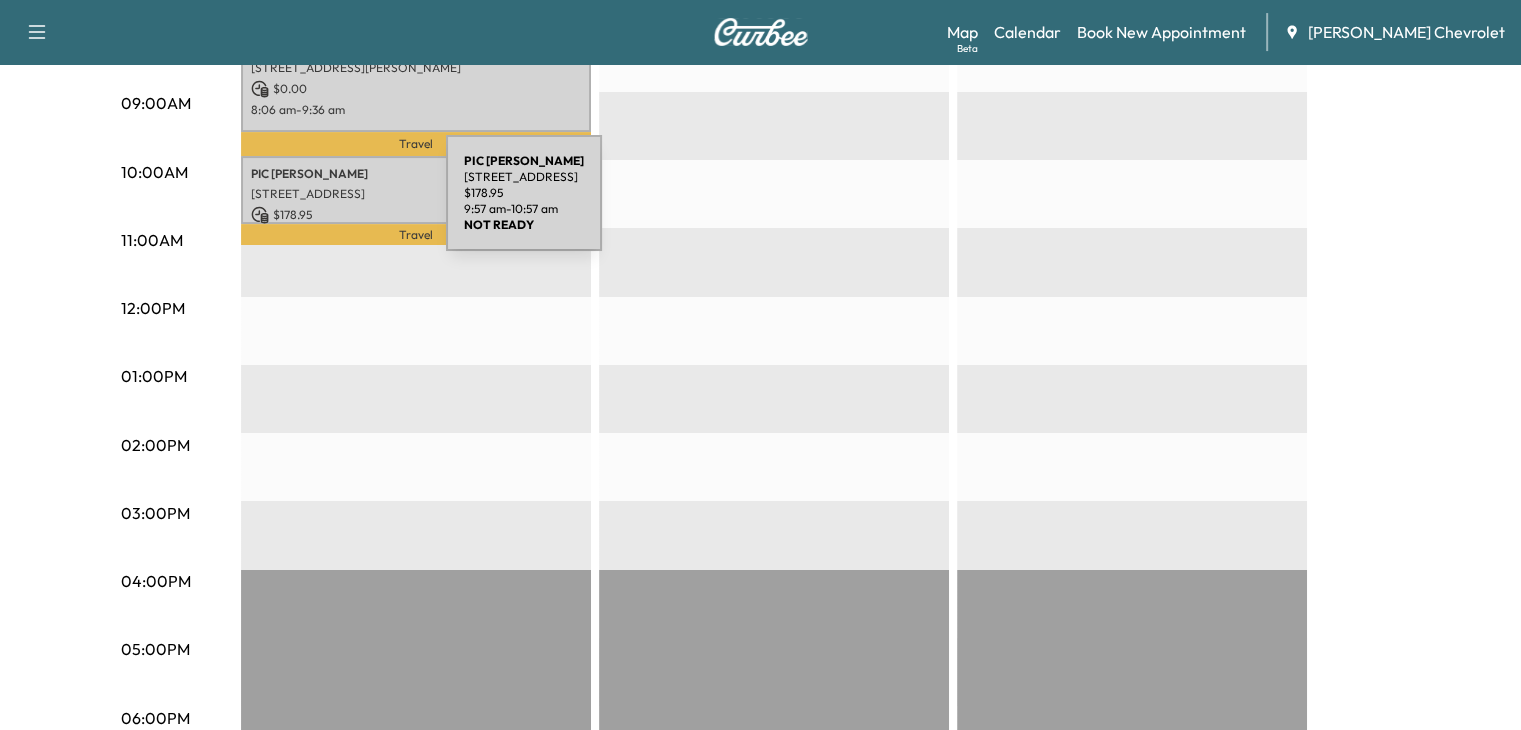 click on "$ 178.95" at bounding box center [416, 215] 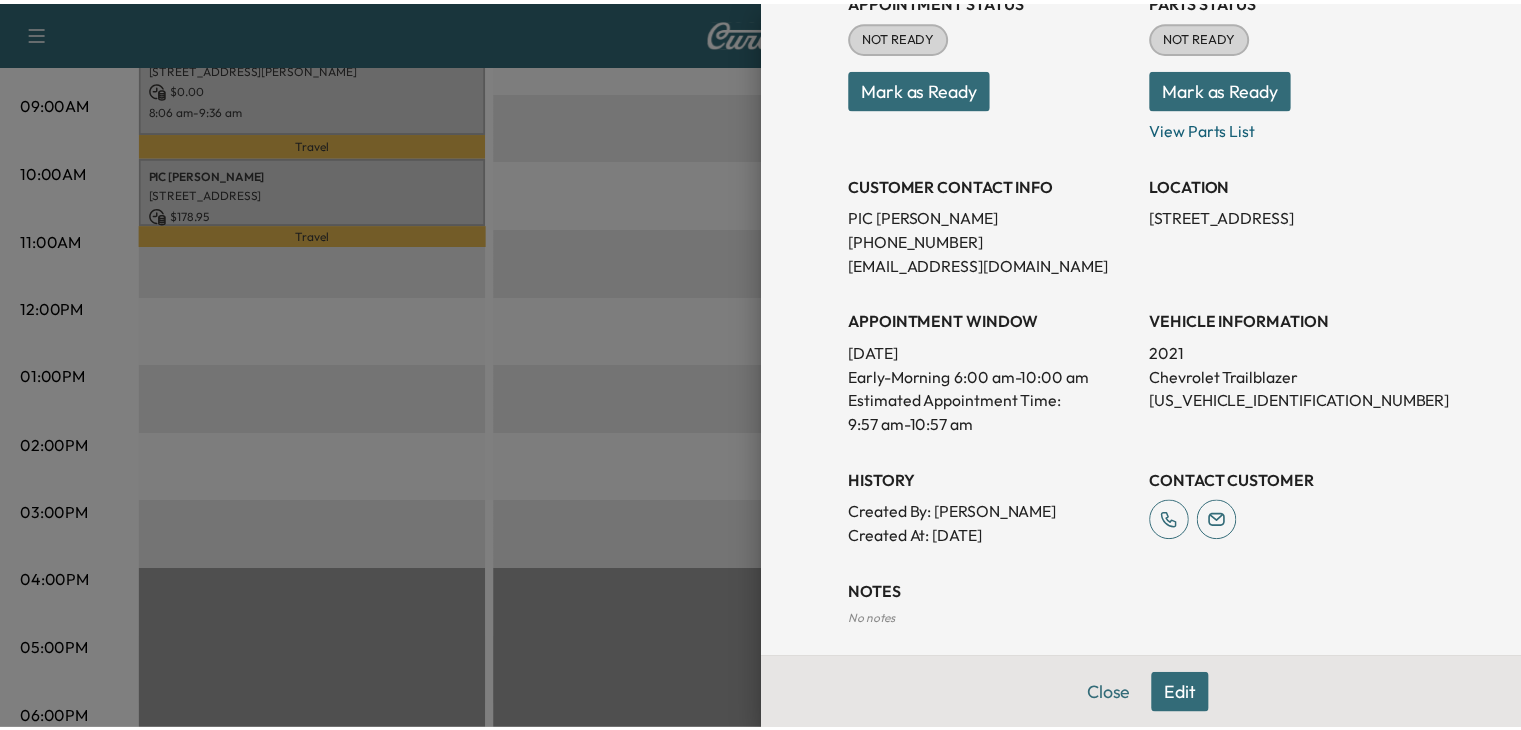 scroll, scrollTop: 273, scrollLeft: 0, axis: vertical 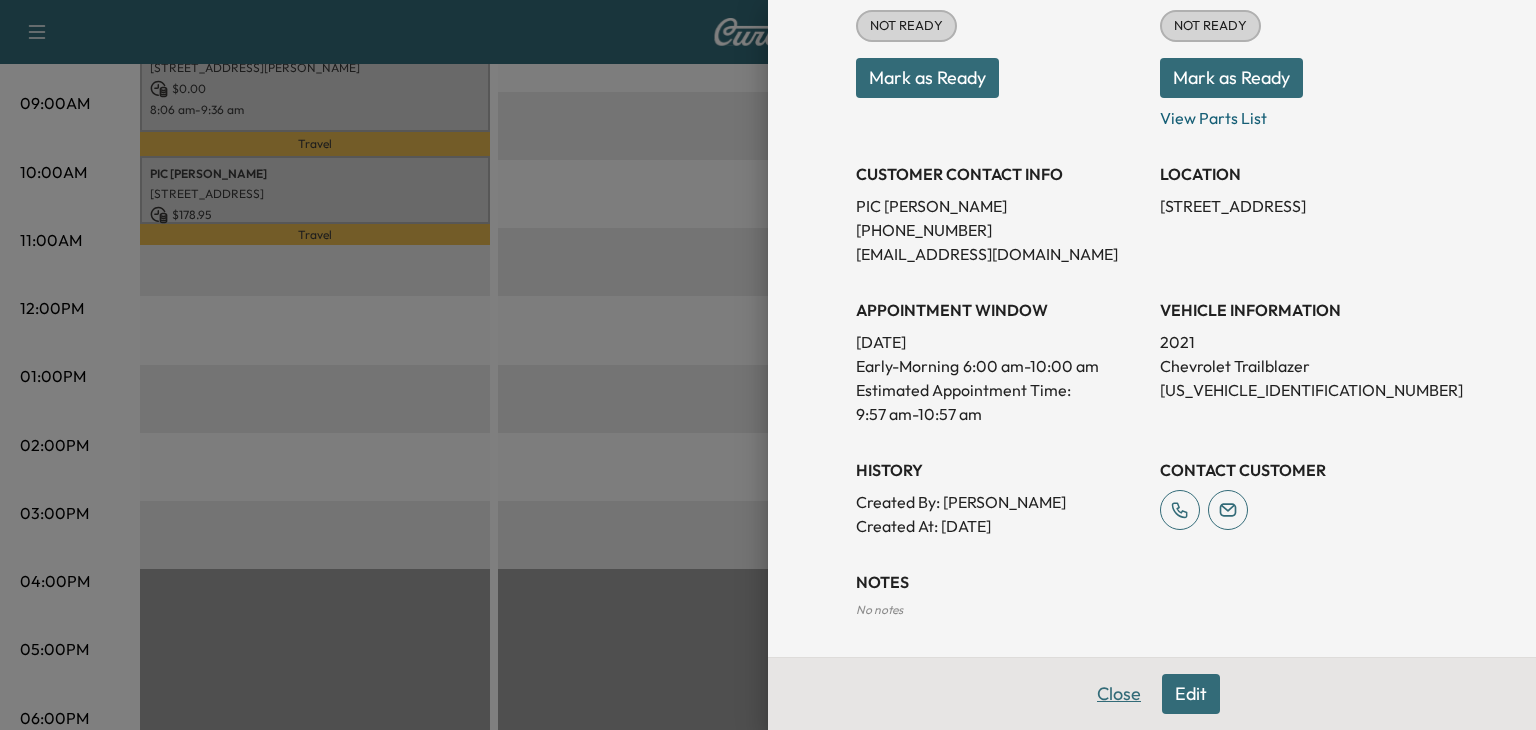 click on "Close" at bounding box center [1119, 694] 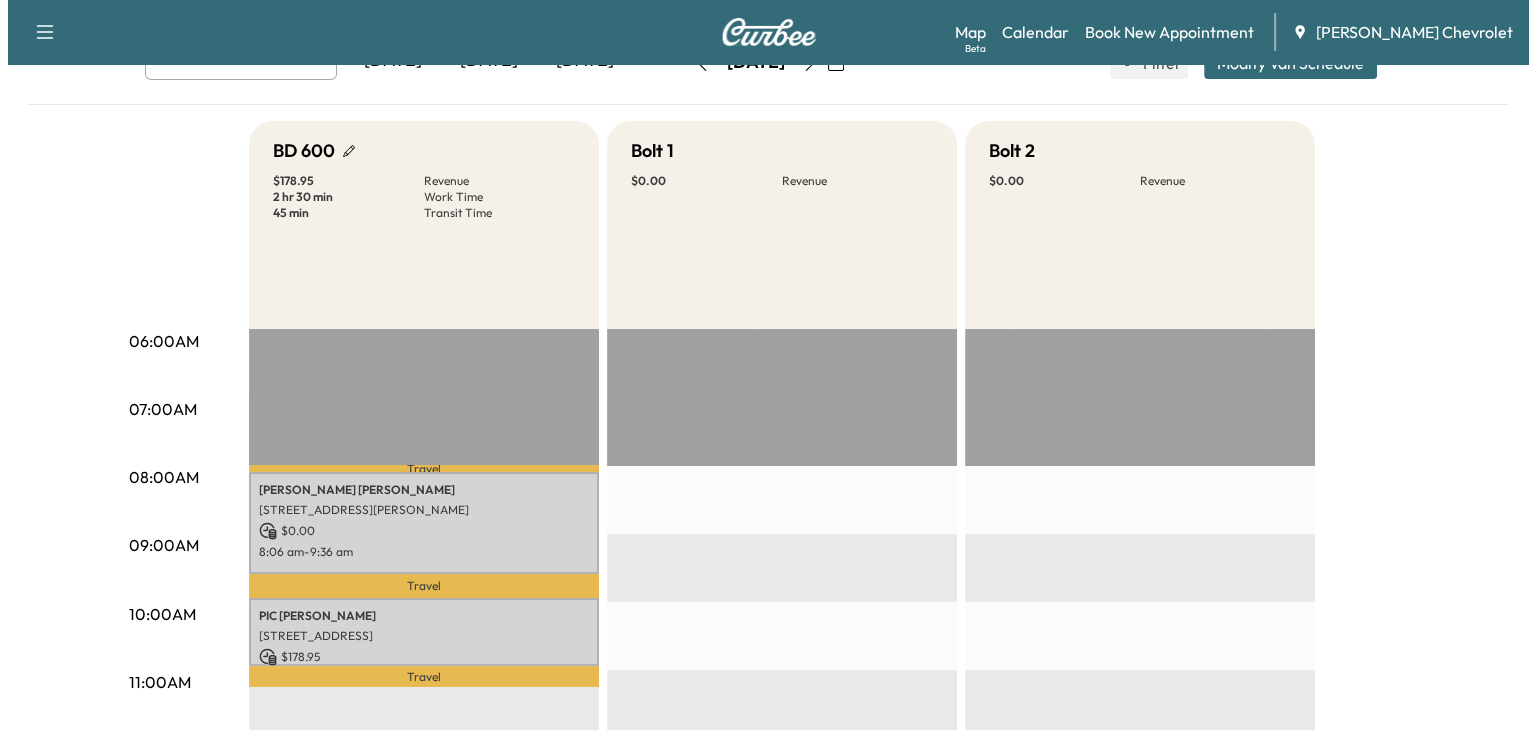 scroll, scrollTop: 0, scrollLeft: 0, axis: both 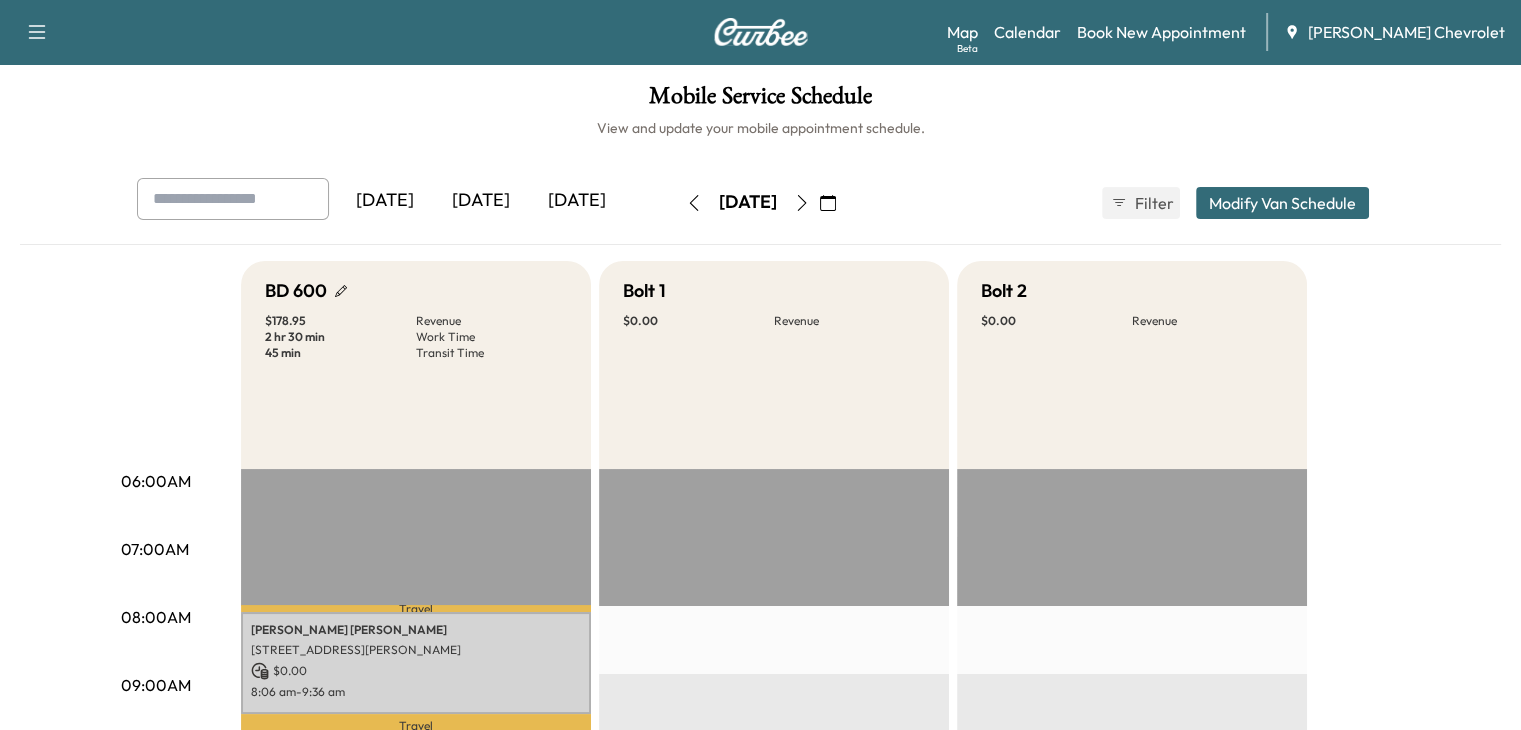 click at bounding box center [802, 203] 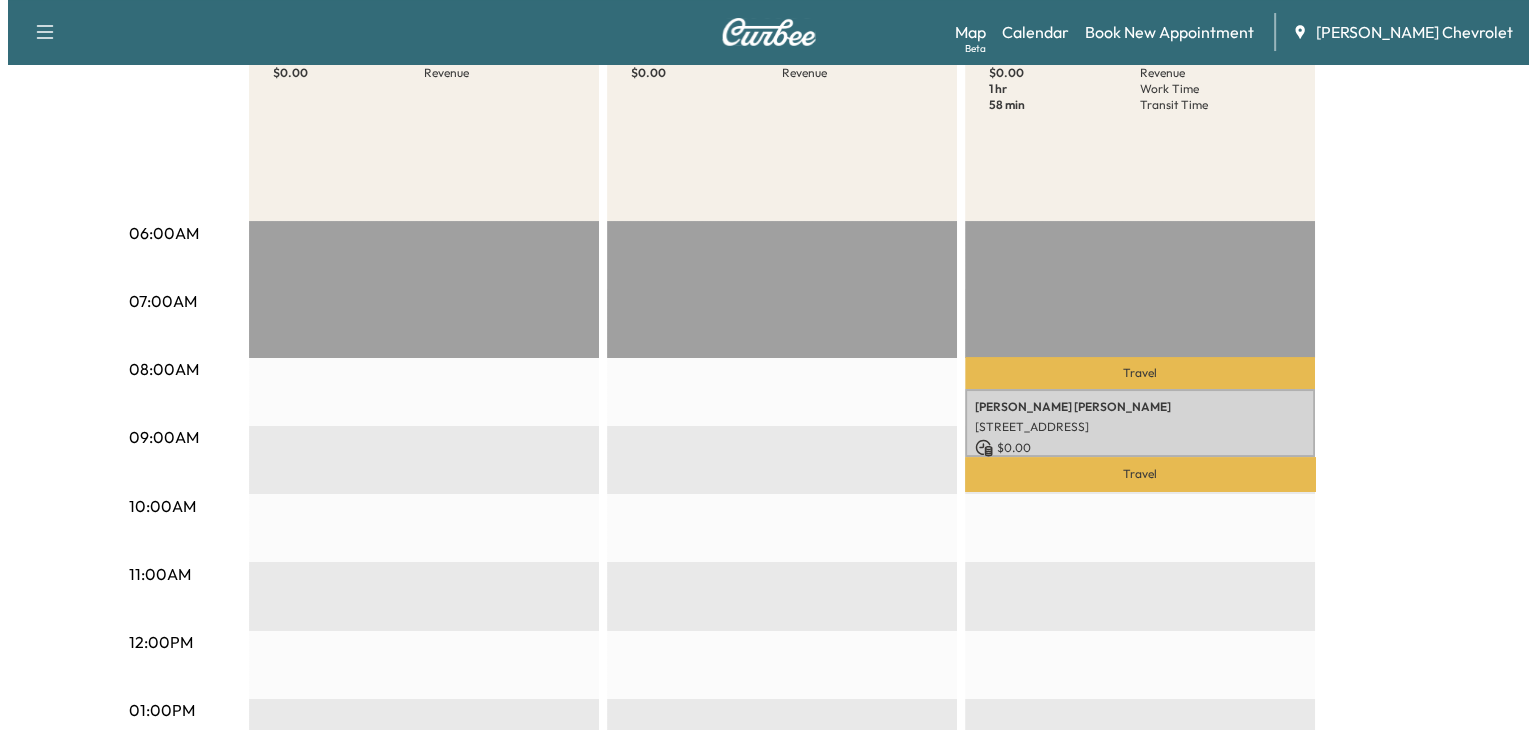 scroll, scrollTop: 280, scrollLeft: 0, axis: vertical 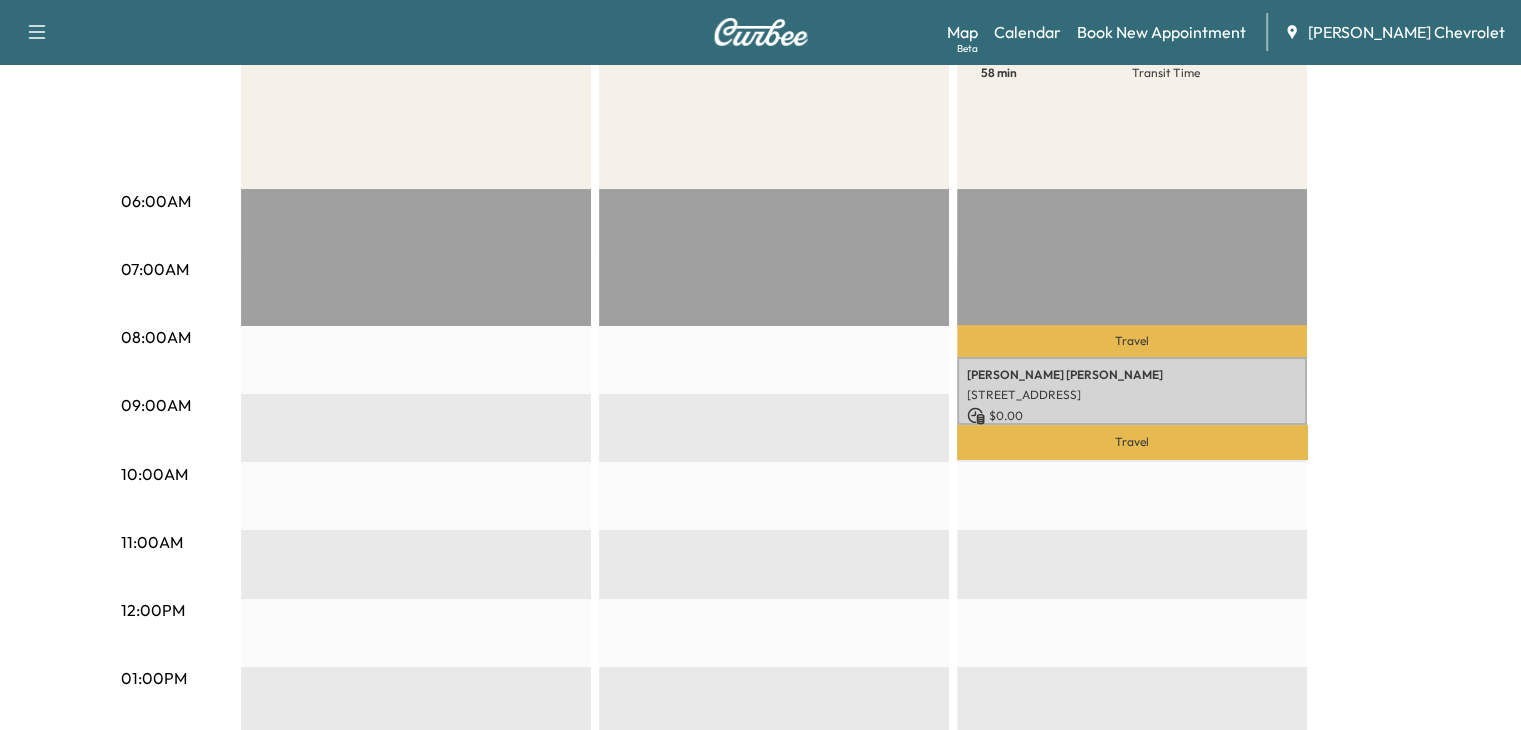 click on "$ 0.00" at bounding box center (1132, 416) 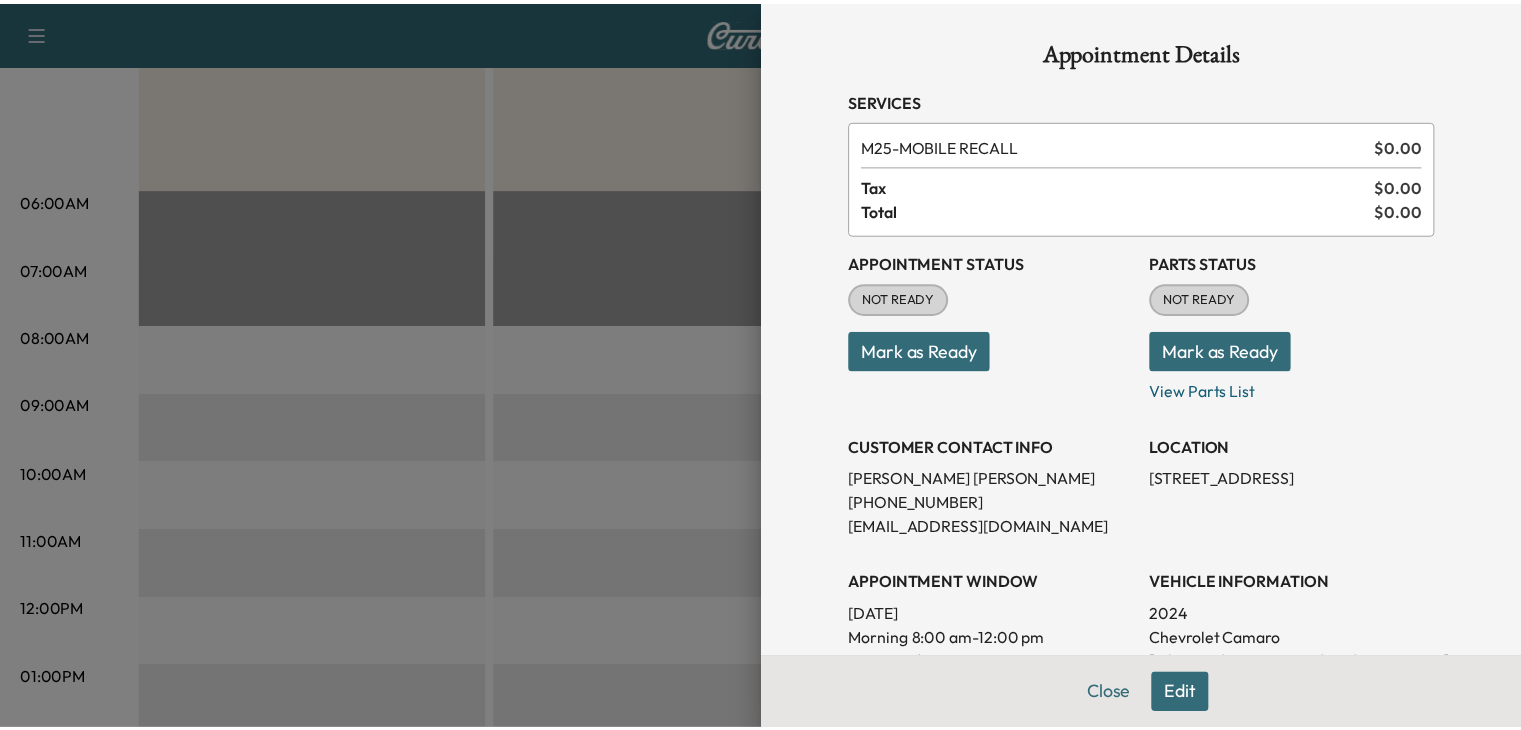 scroll, scrollTop: 369, scrollLeft: 0, axis: vertical 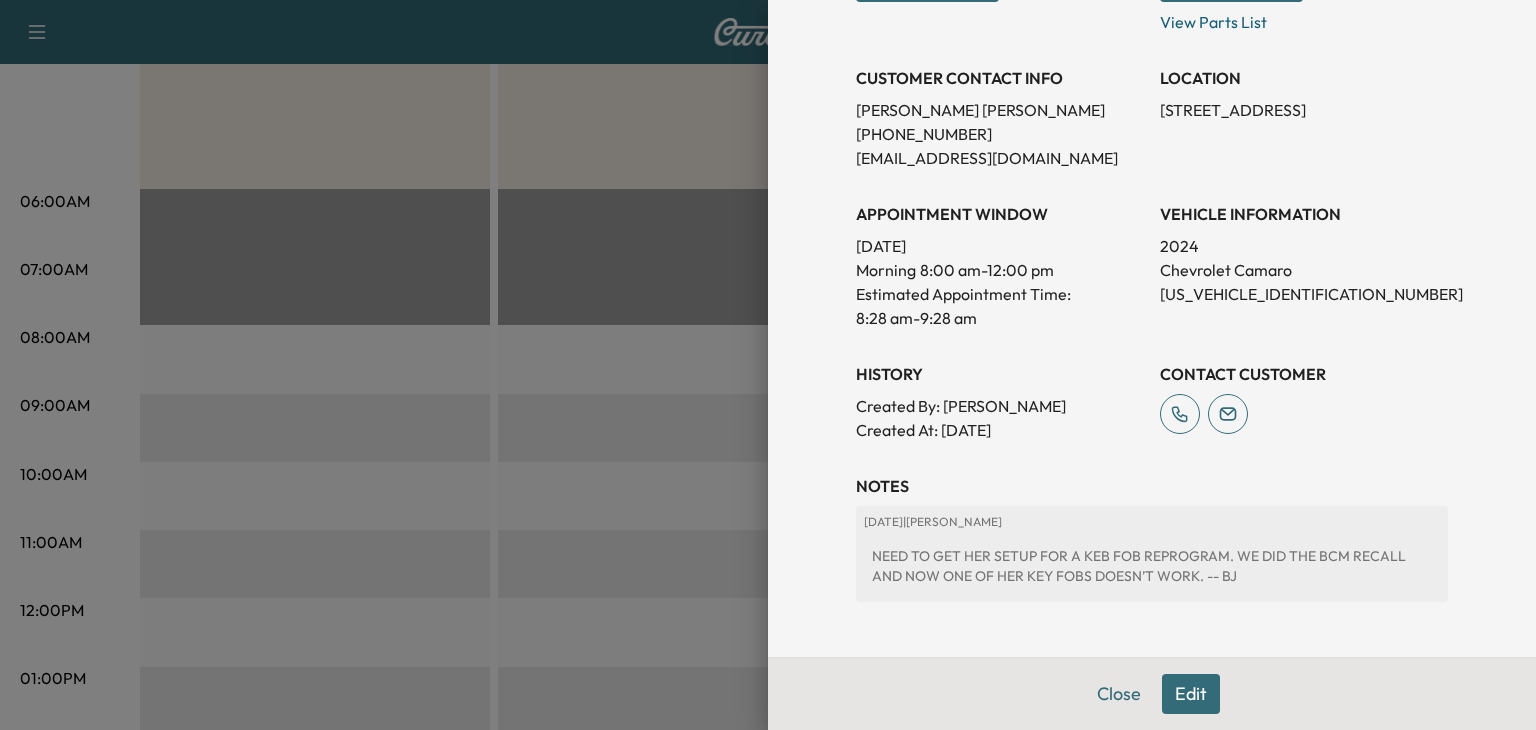 click at bounding box center (768, 365) 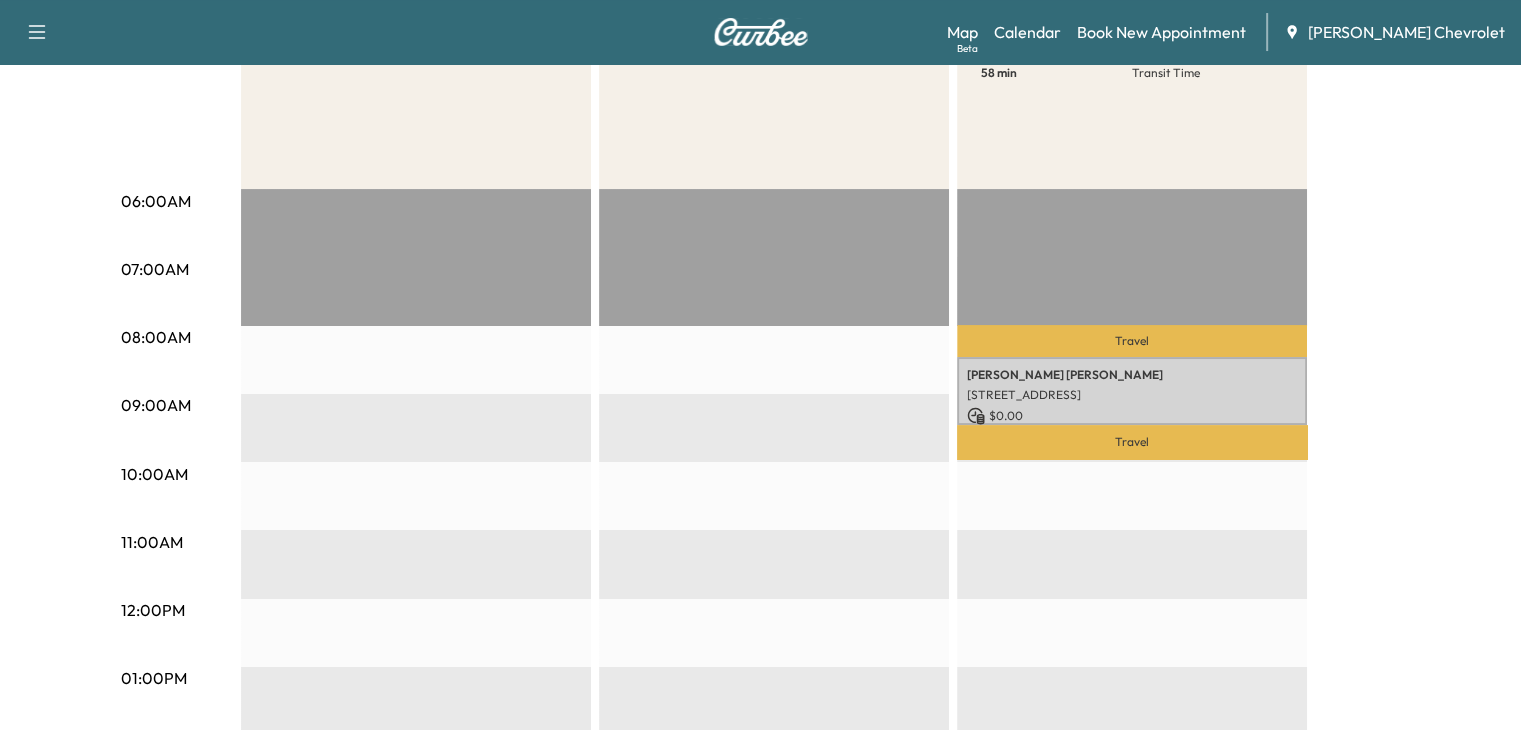 scroll, scrollTop: 0, scrollLeft: 0, axis: both 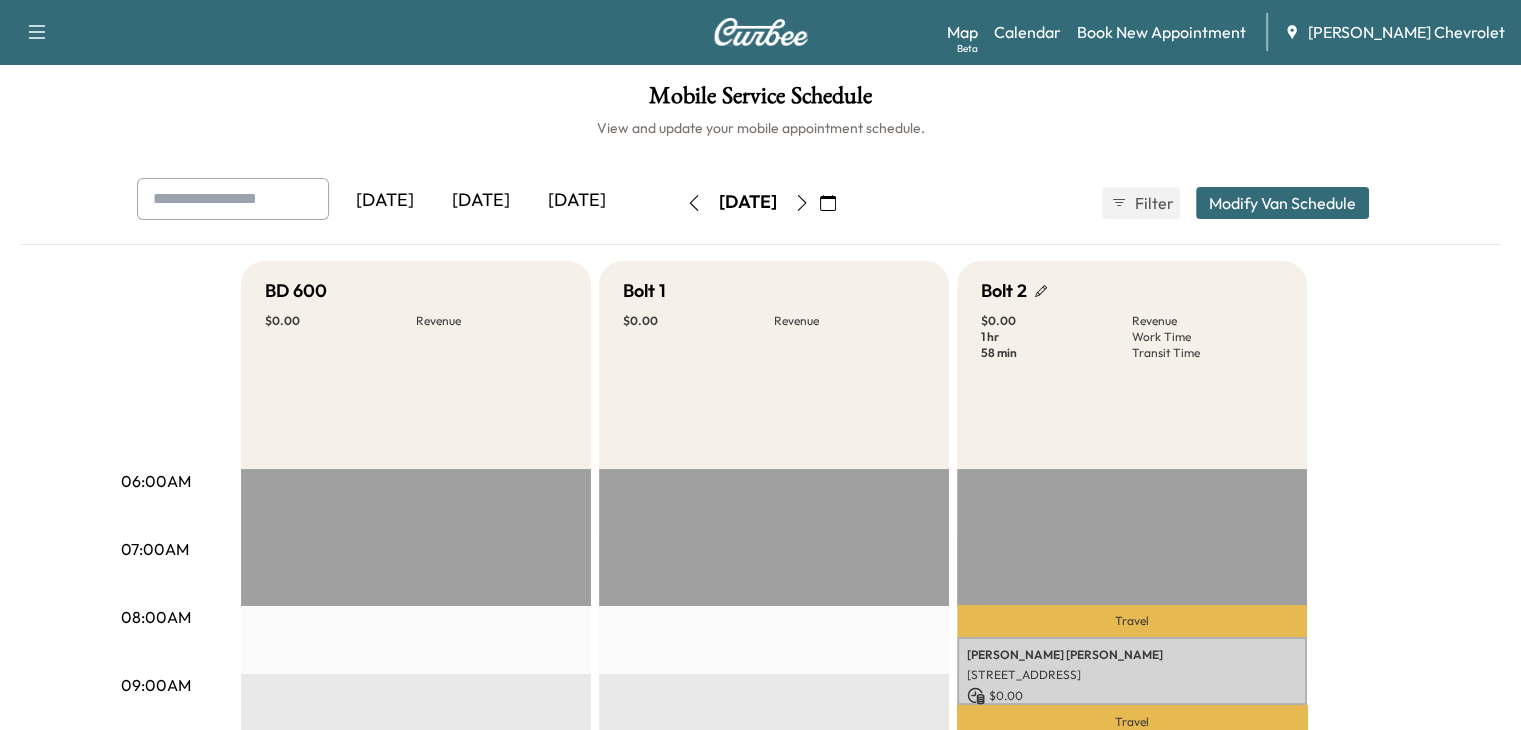 click at bounding box center (694, 203) 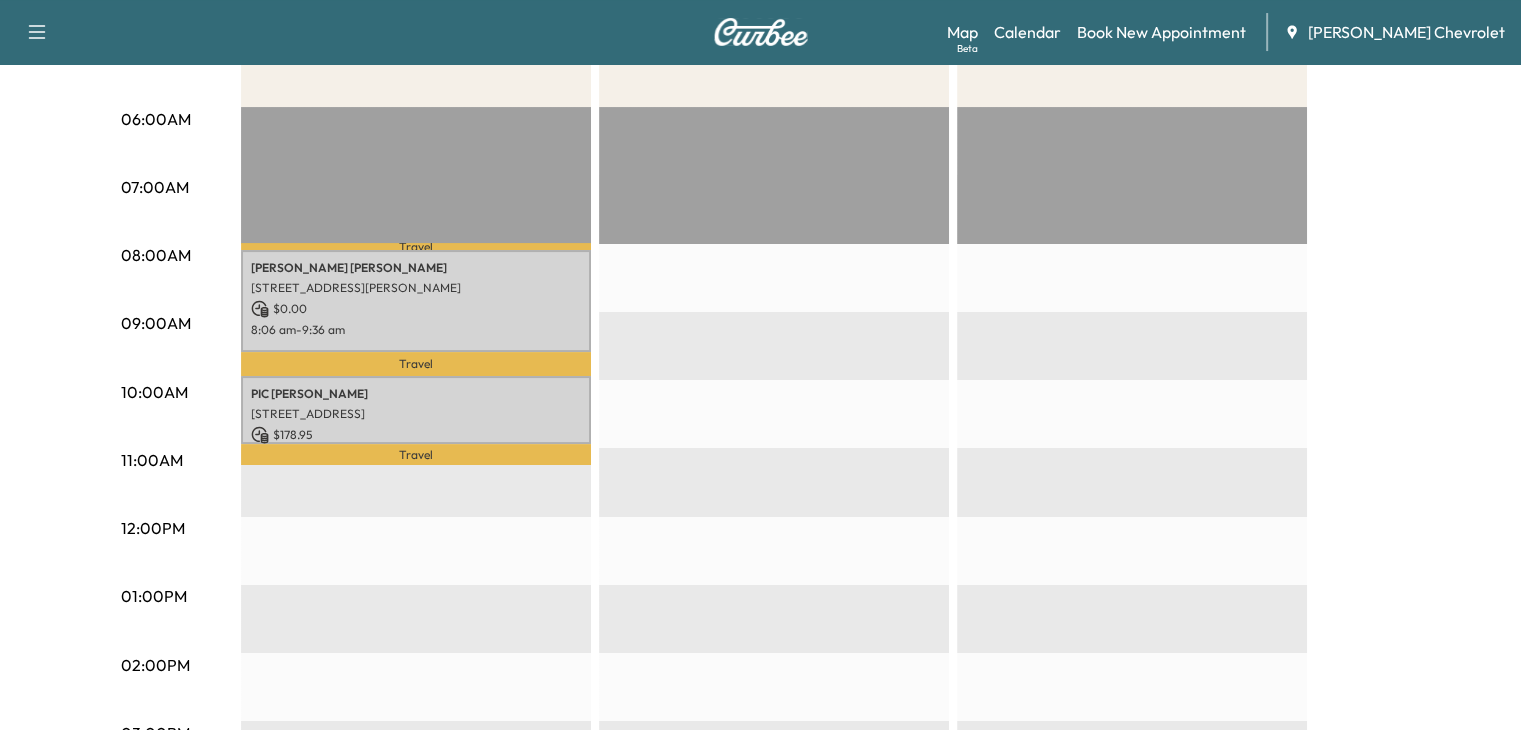 scroll, scrollTop: 463, scrollLeft: 0, axis: vertical 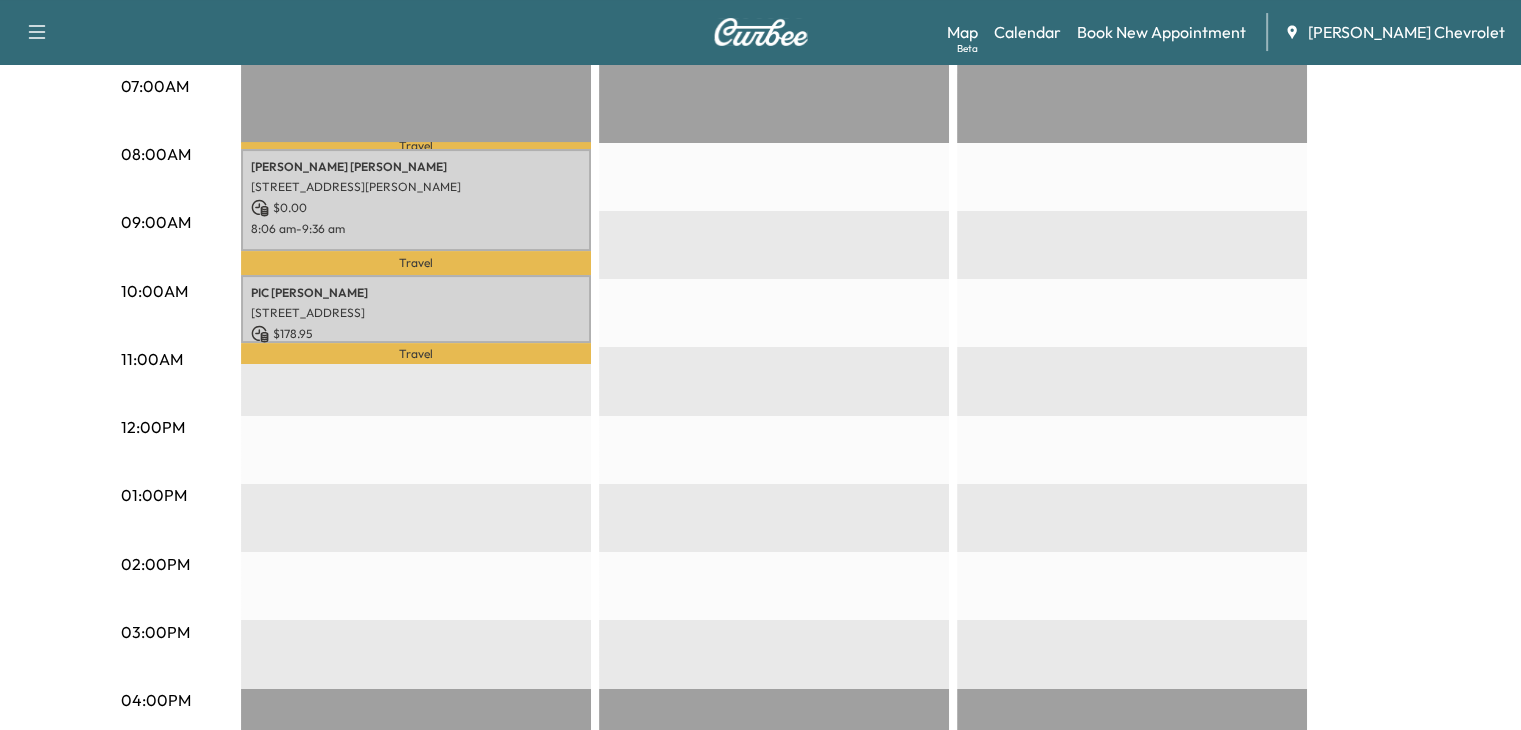 click on "Travel [PERSON_NAME] [STREET_ADDRESS][PERSON_NAME]   $ 0.00 8:06 am  -  9:36 am Travel PIC   MICHEL [STREET_ADDRESS]   $ 178.95 9:57 am  -  10:57 am Travel EST Start" at bounding box center [416, 552] 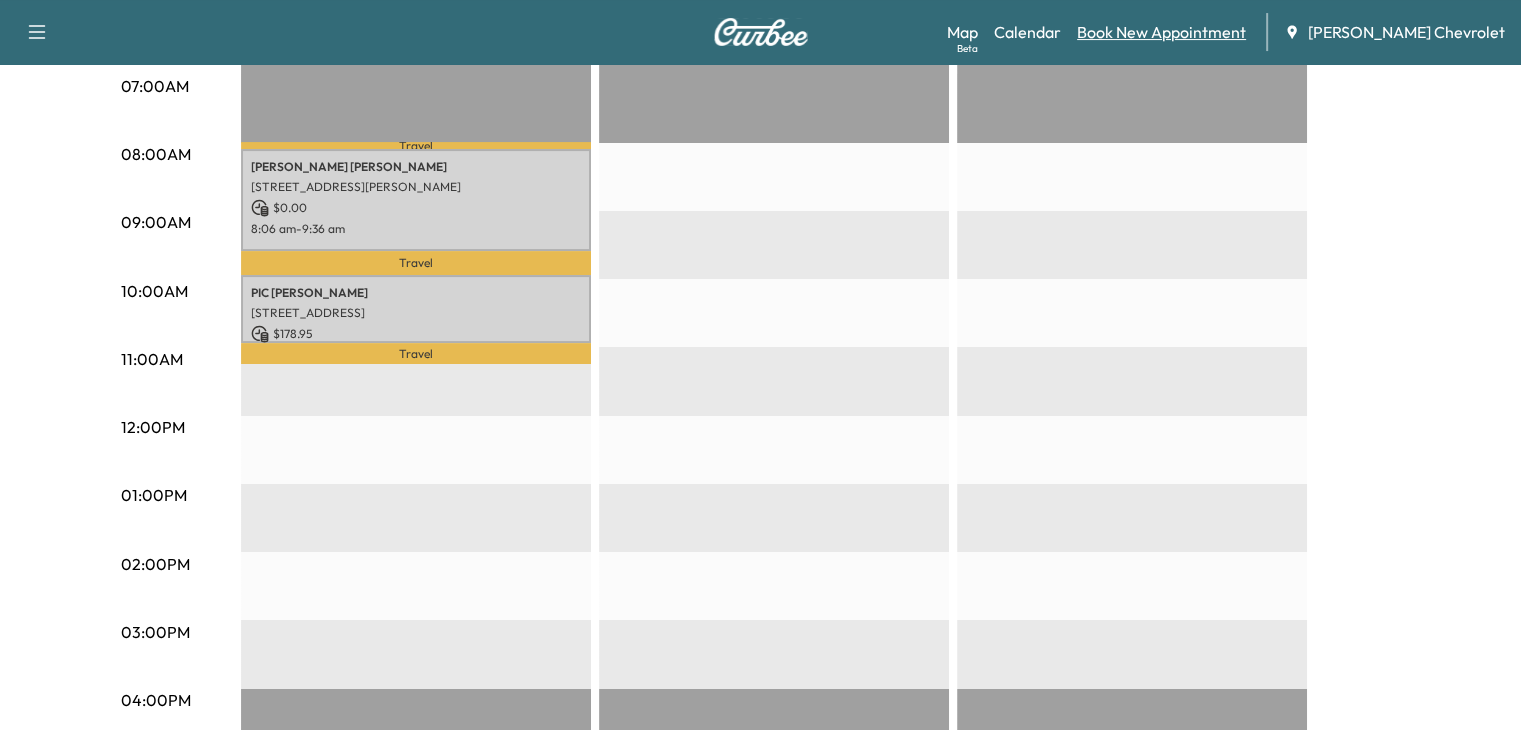 click on "Book New Appointment" at bounding box center [1161, 32] 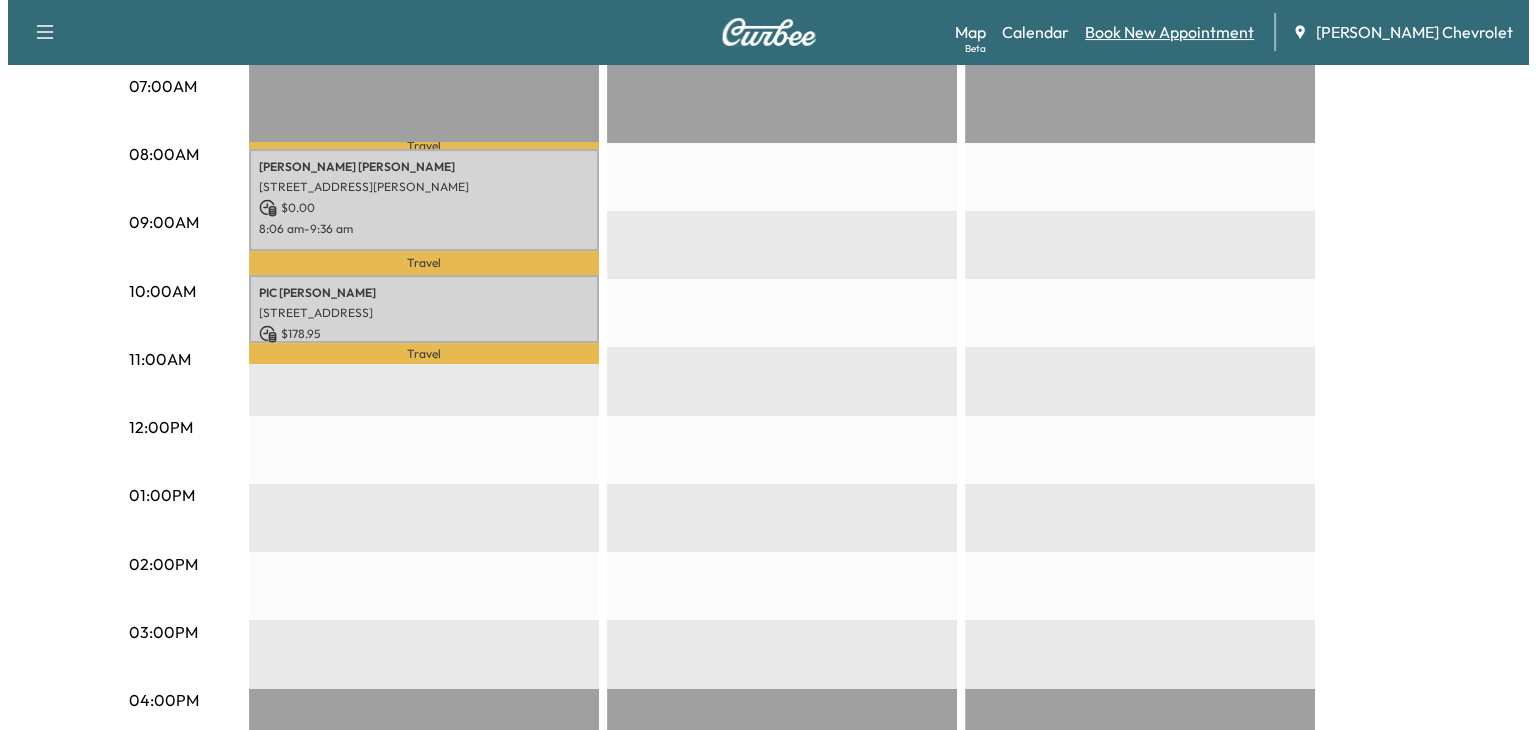 scroll, scrollTop: 0, scrollLeft: 0, axis: both 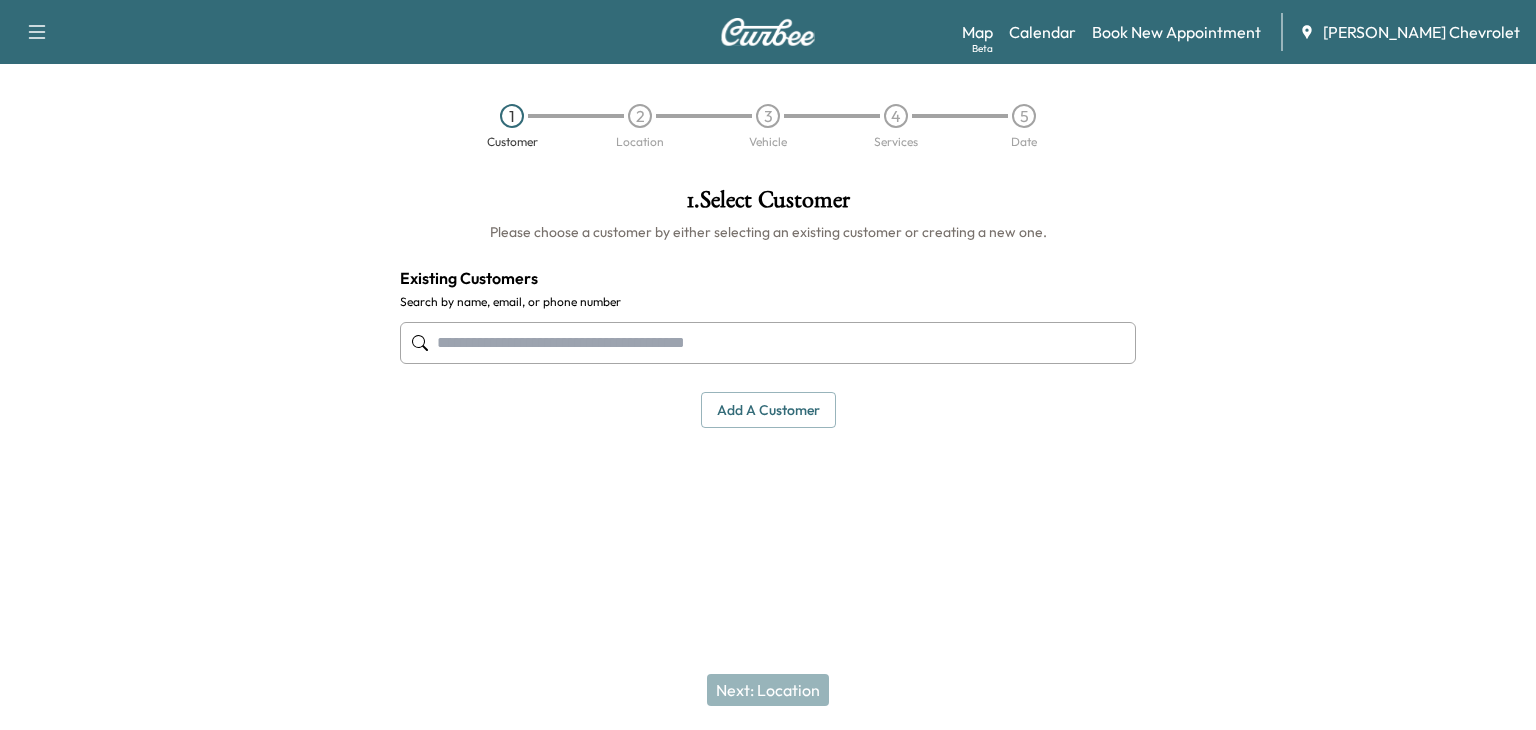click at bounding box center [768, 343] 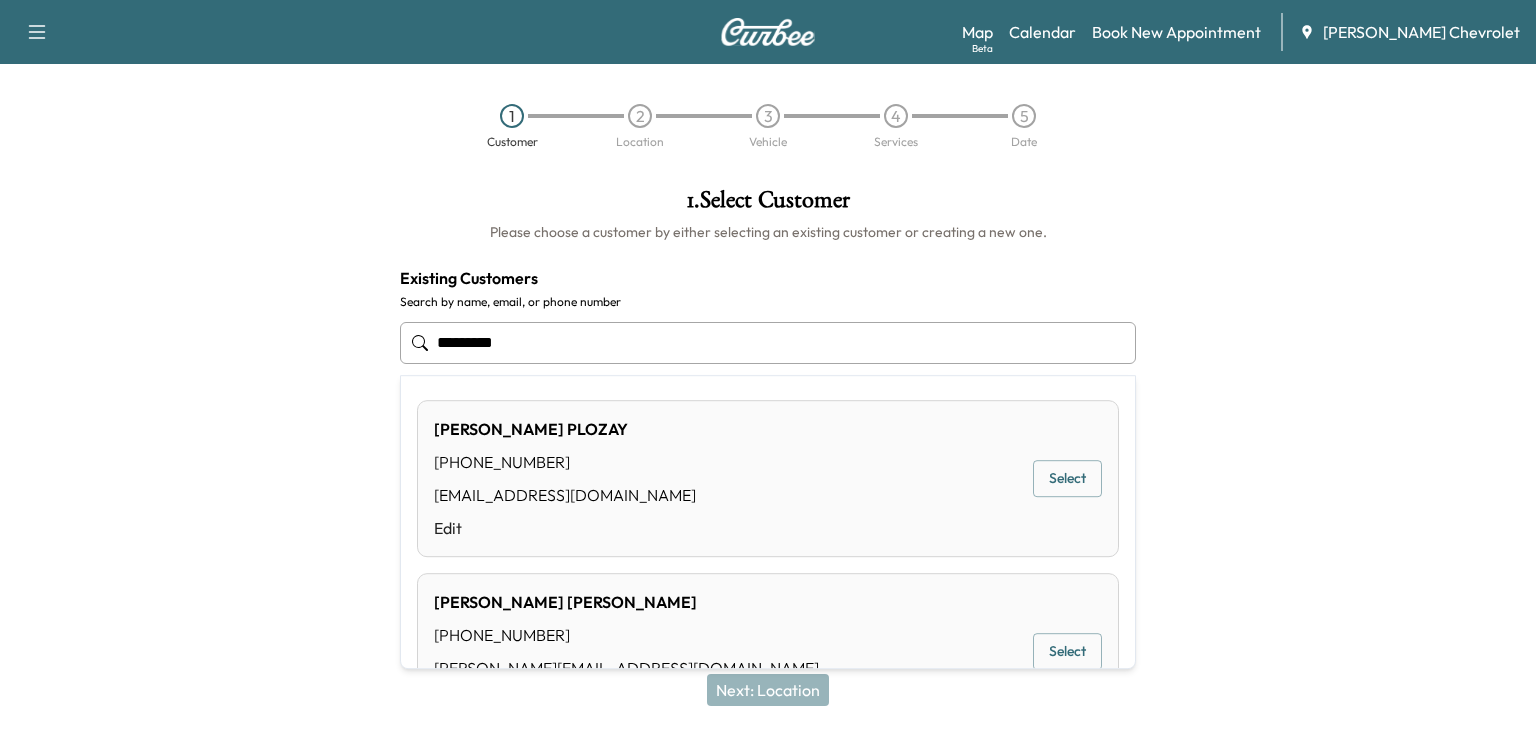 click on "[PERSON_NAME] [PHONE_NUMBER] [PERSON_NAME][EMAIL_ADDRESS][DOMAIN_NAME] Edit Select" at bounding box center [768, 651] 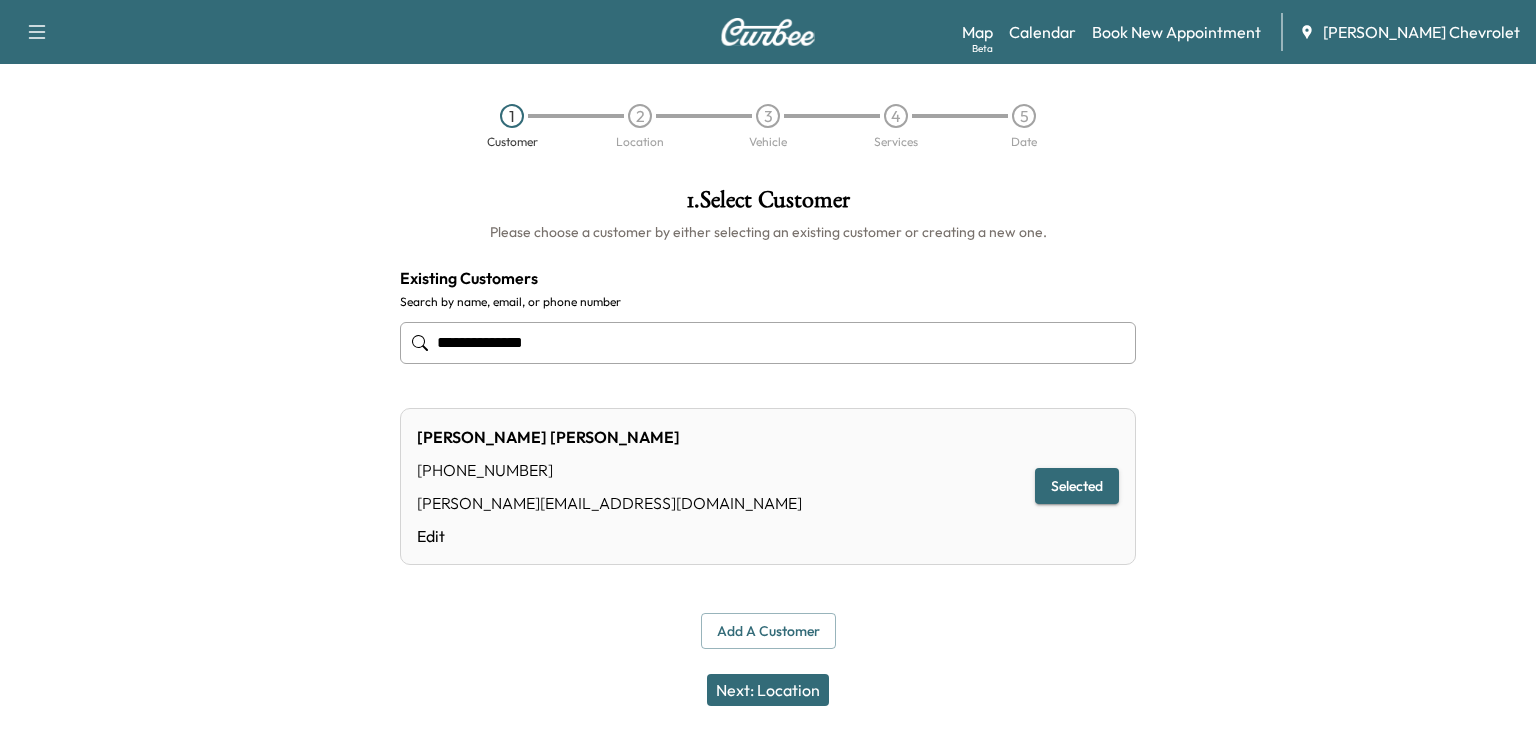 type on "**********" 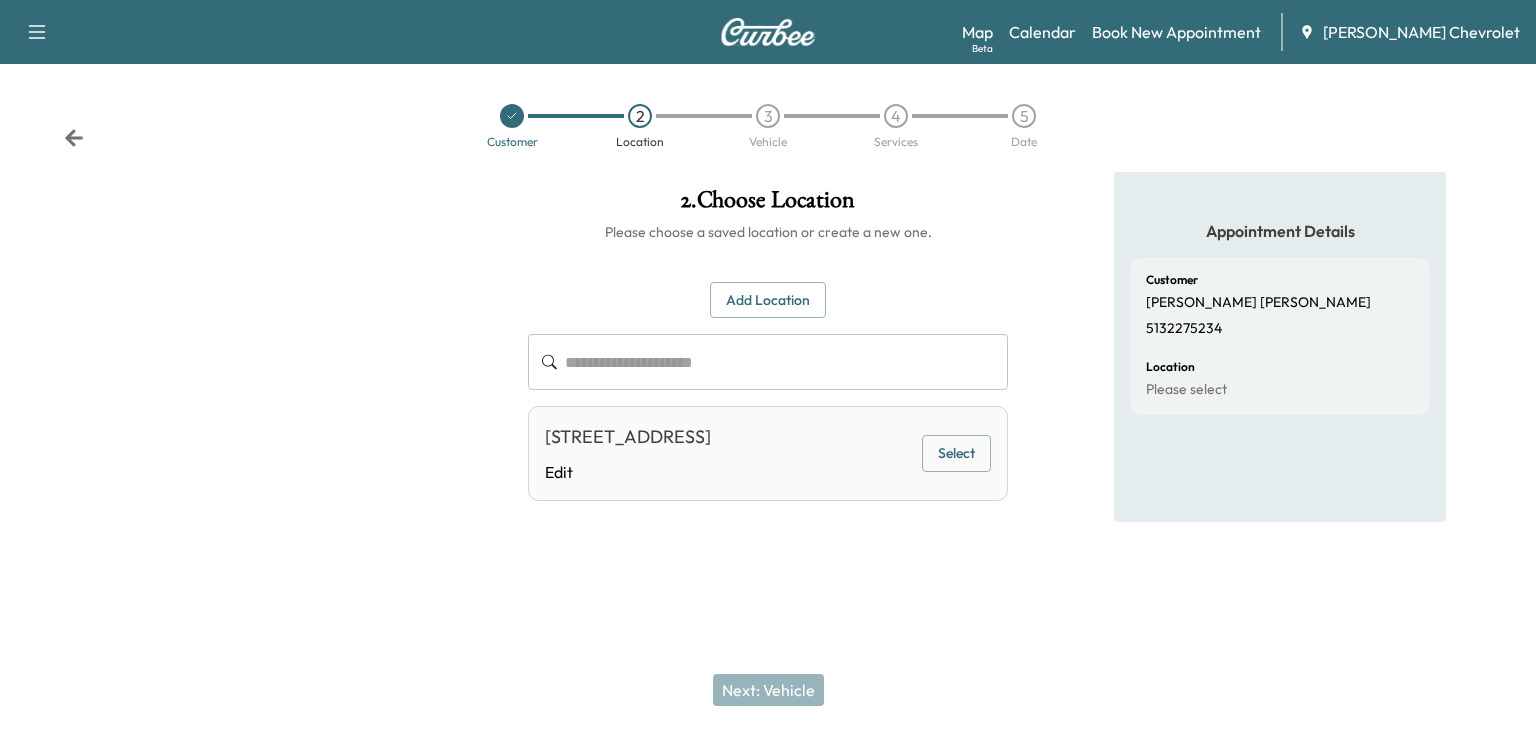click on "Select" at bounding box center [956, 453] 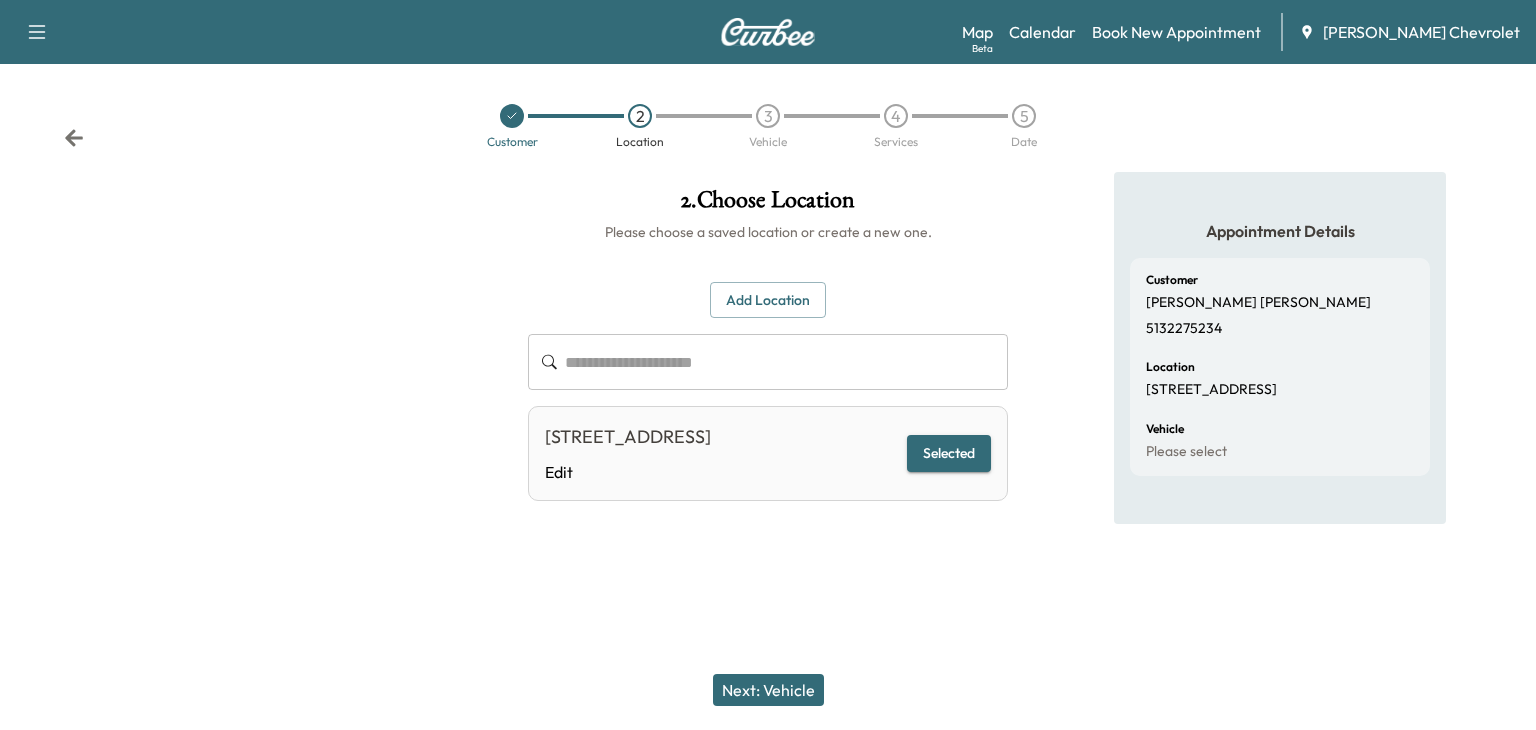 click on "Next: Vehicle" at bounding box center (768, 690) 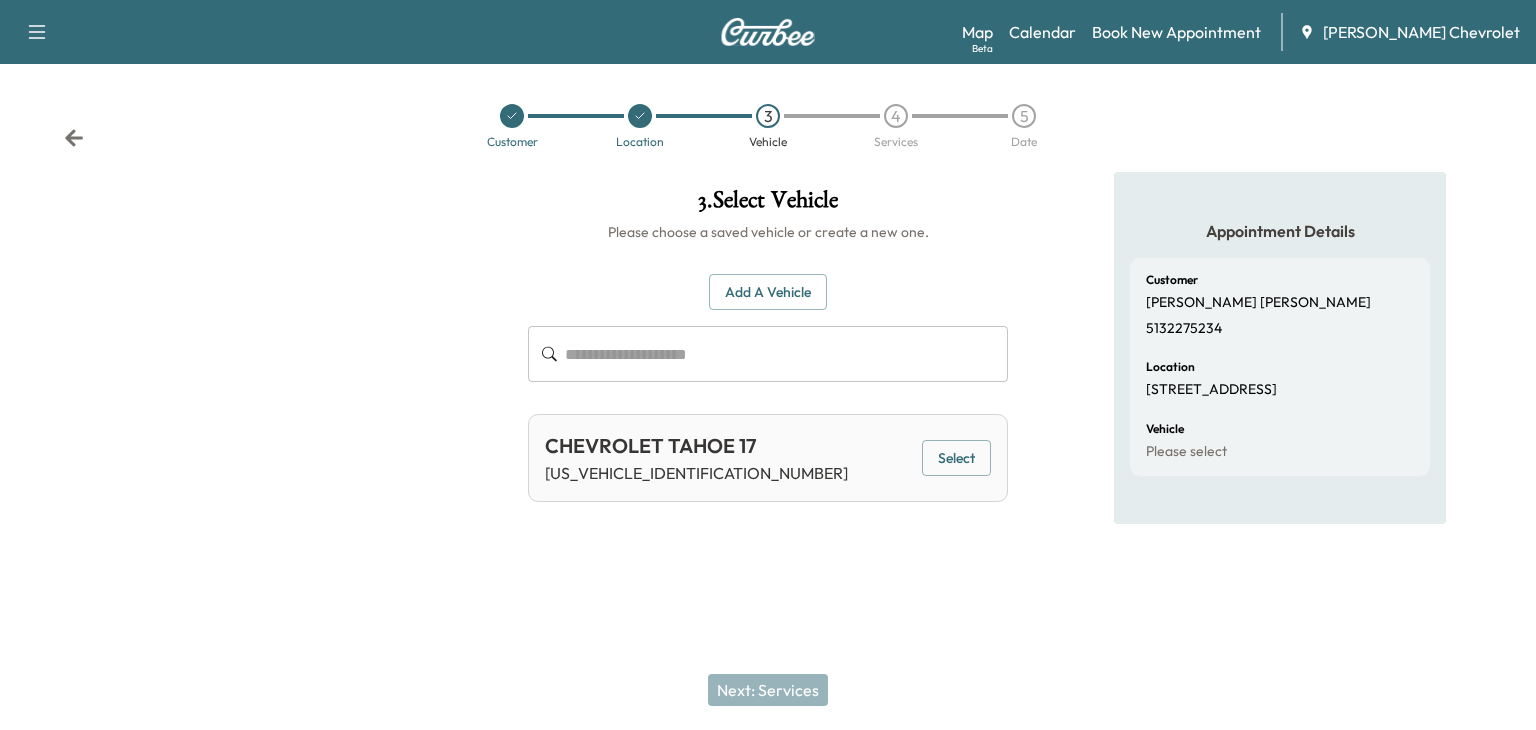 click on "Customer Location 3 Vehicle 4 Services 5 Date" at bounding box center [768, 126] 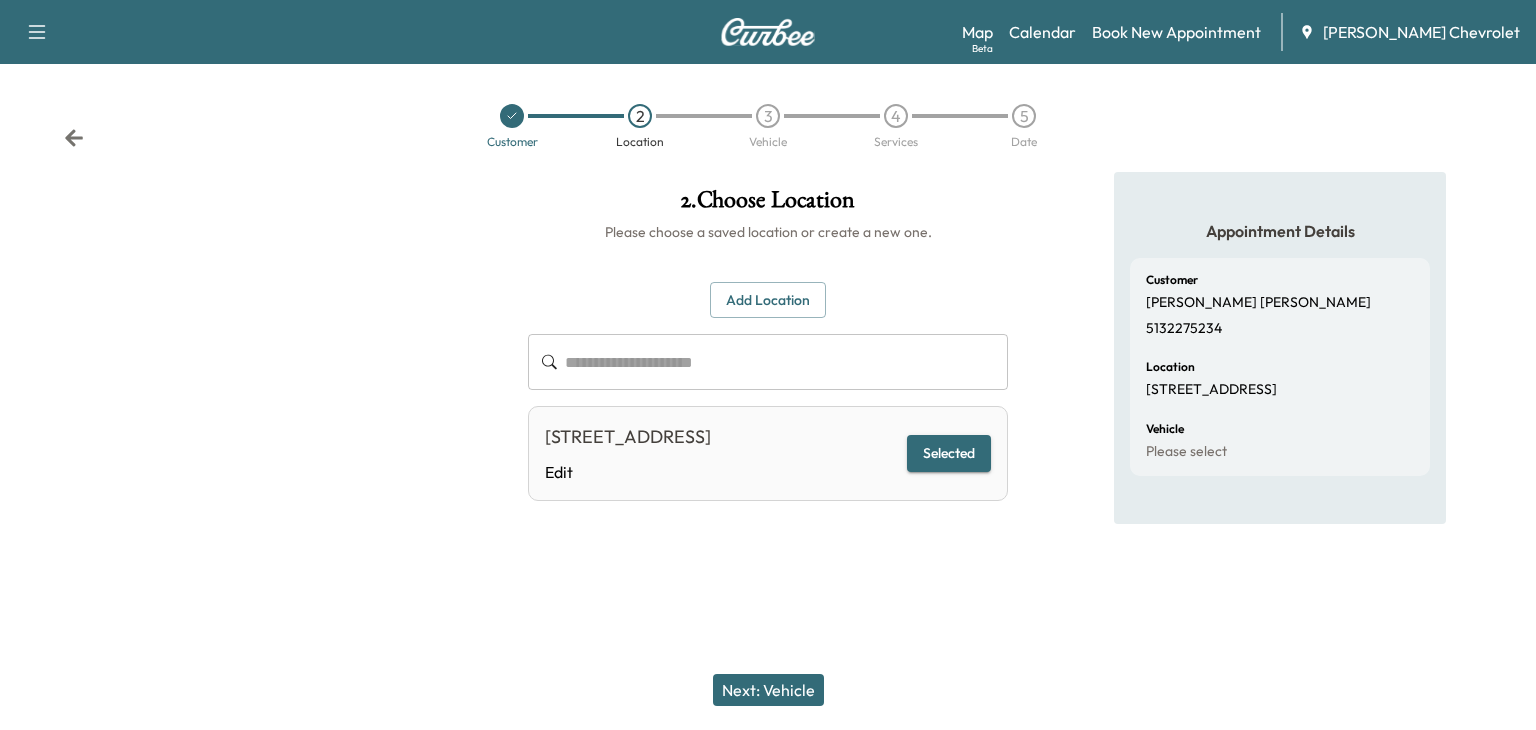 click 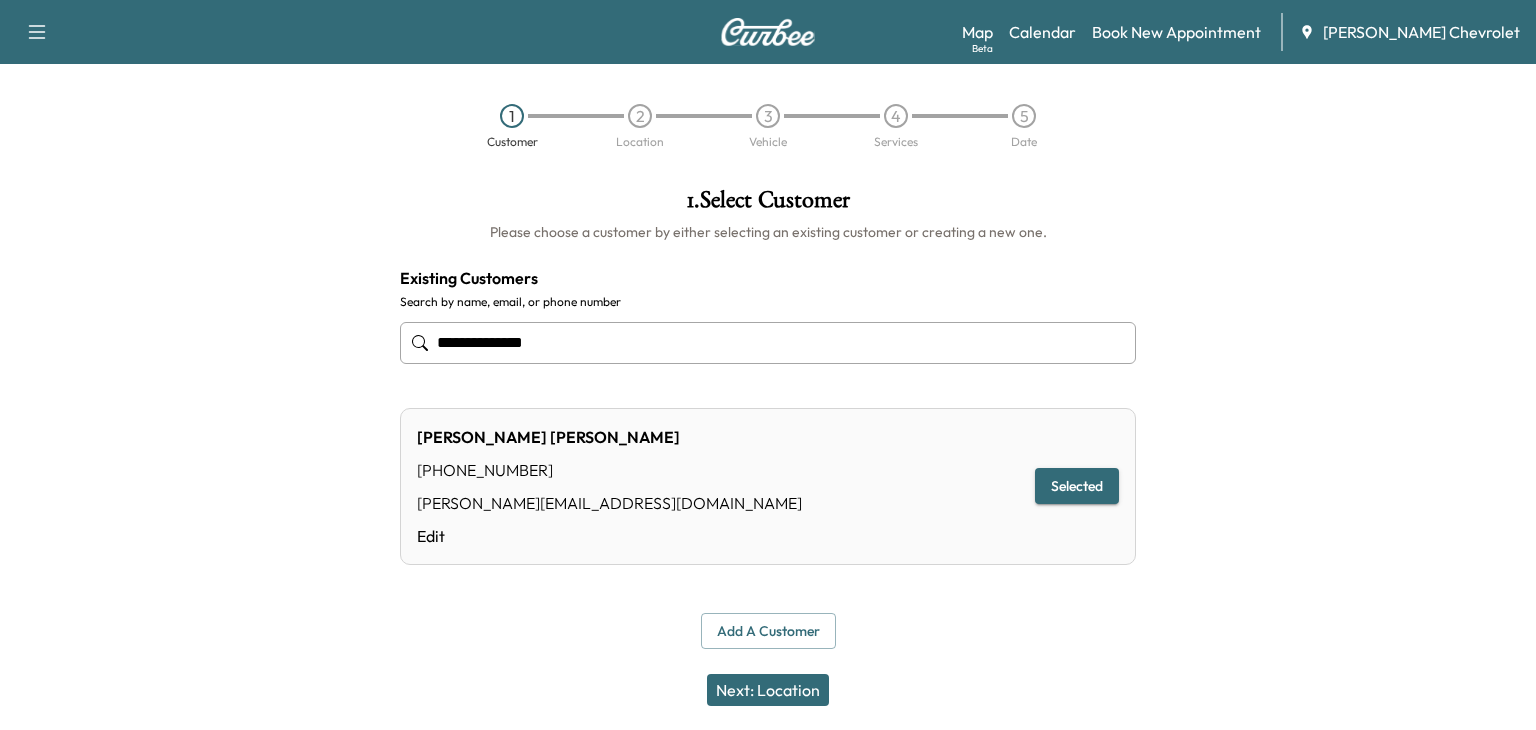 click on "**********" at bounding box center (768, 343) 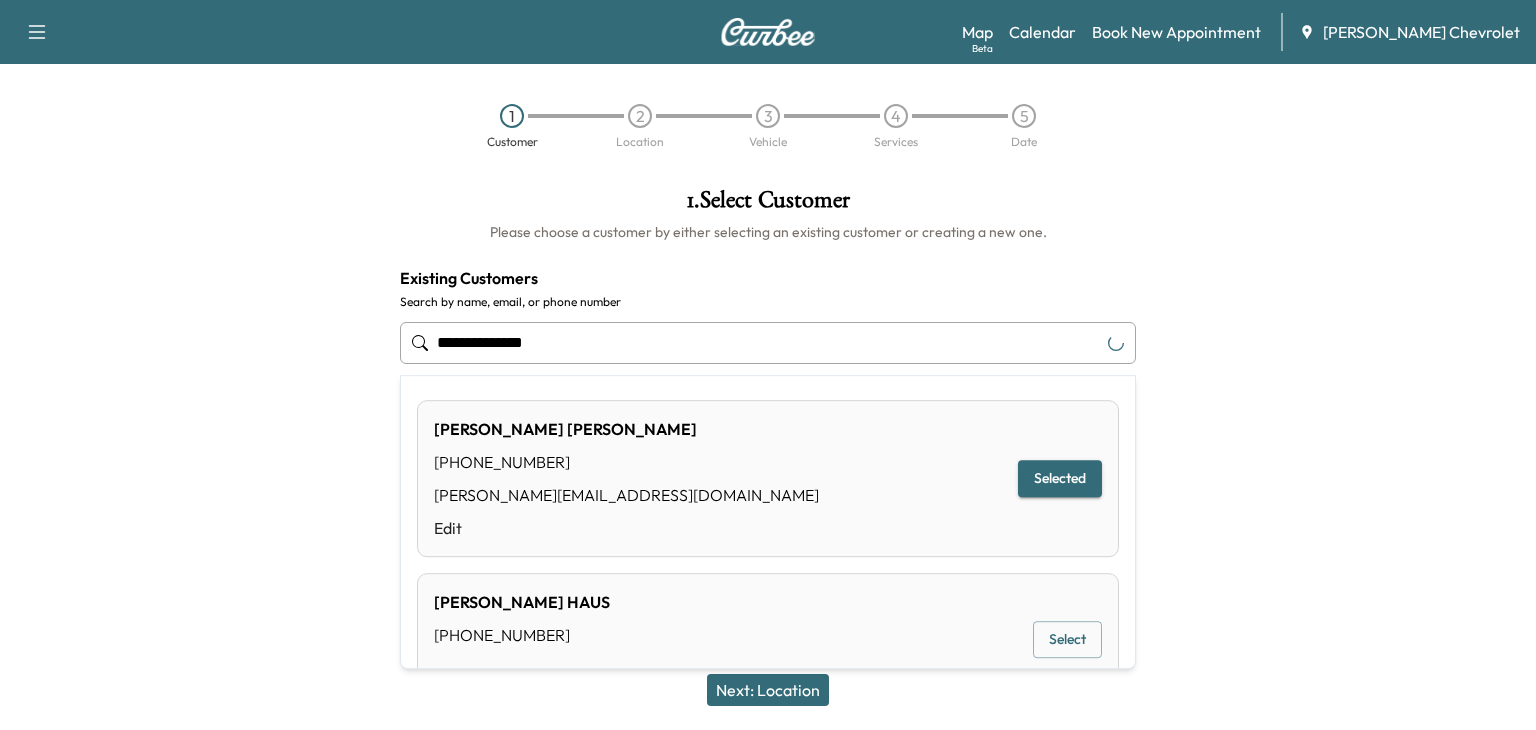 click on "**********" at bounding box center (768, 343) 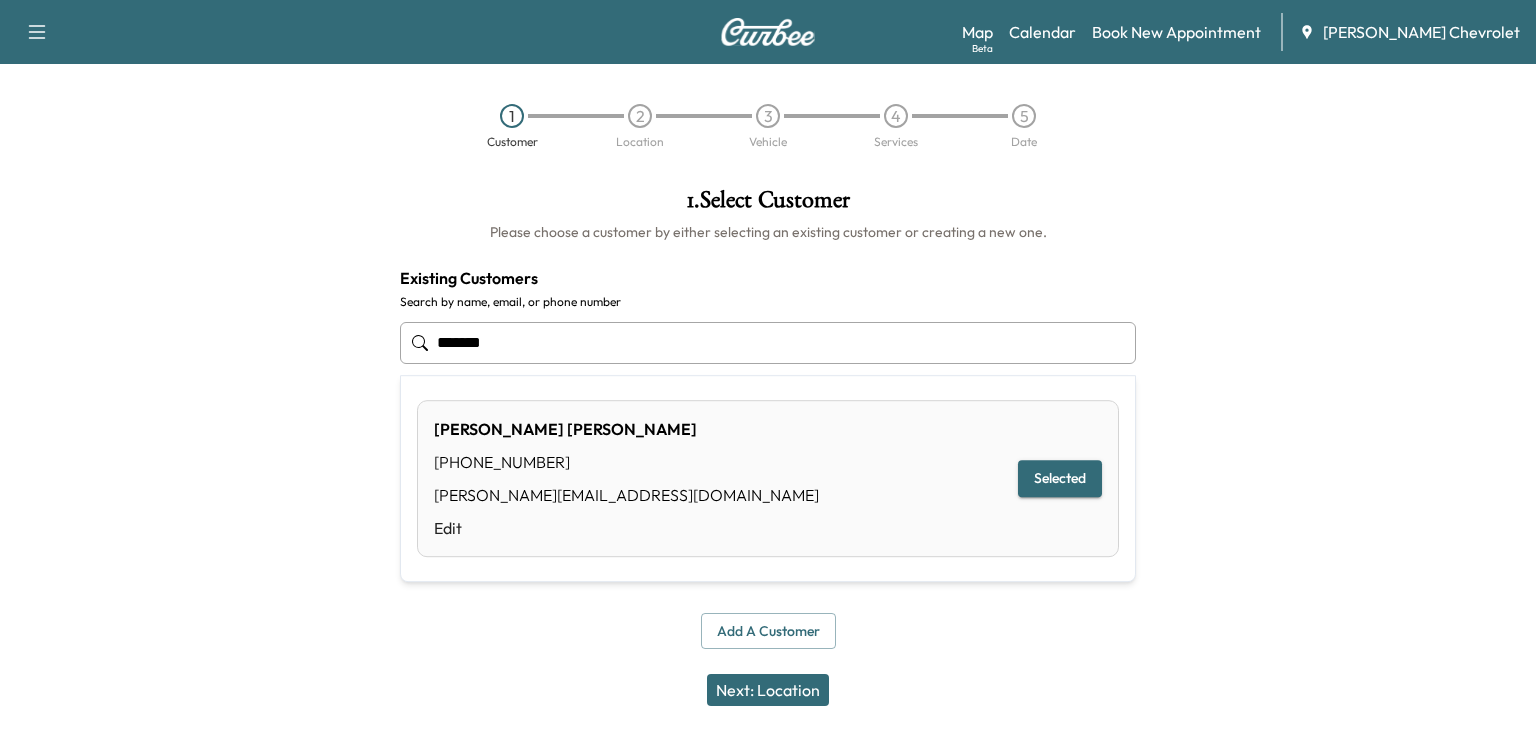drag, startPoint x: 538, startPoint y: 329, endPoint x: 236, endPoint y: 404, distance: 311.17358 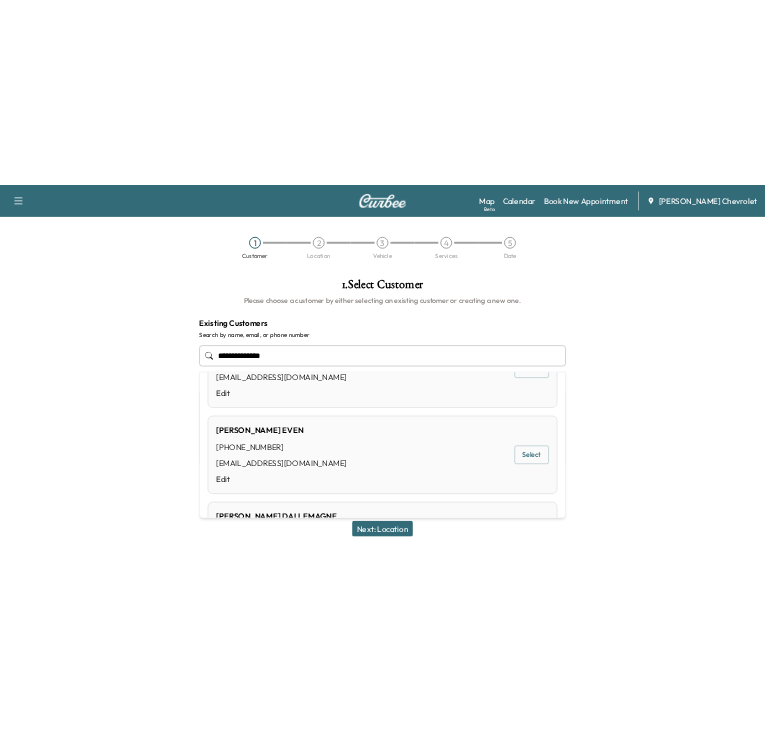 scroll, scrollTop: 0, scrollLeft: 0, axis: both 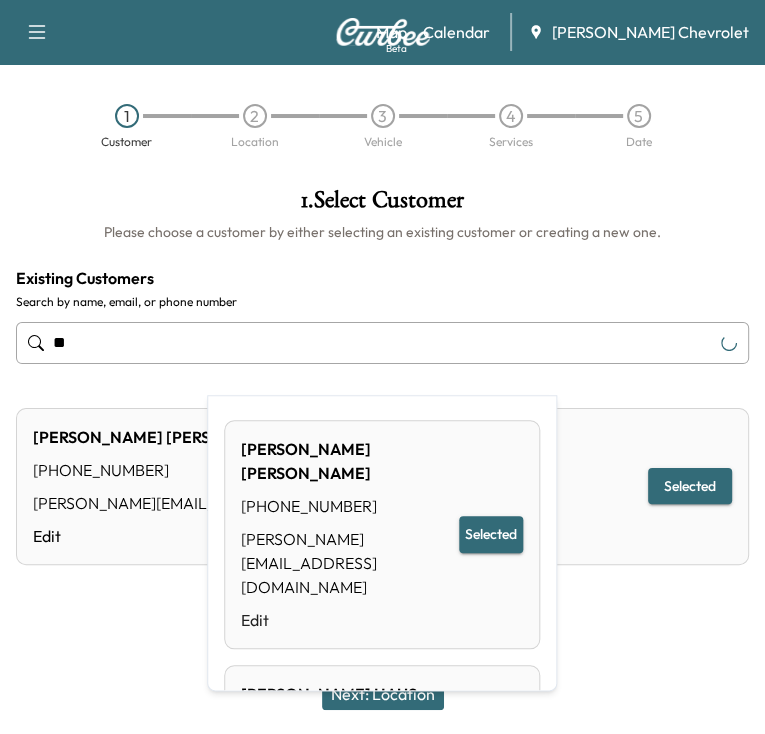 type on "*" 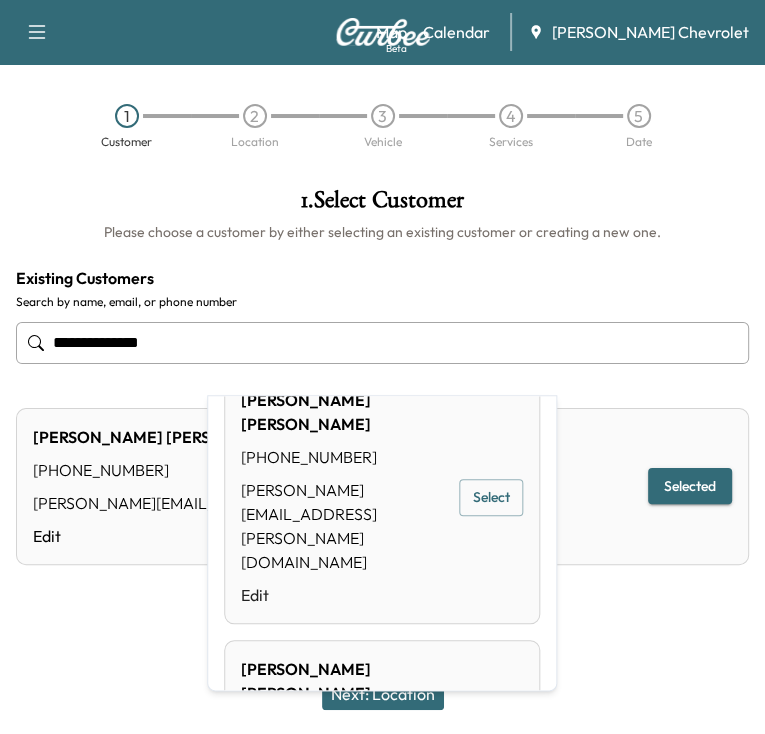 scroll, scrollTop: 1456, scrollLeft: 0, axis: vertical 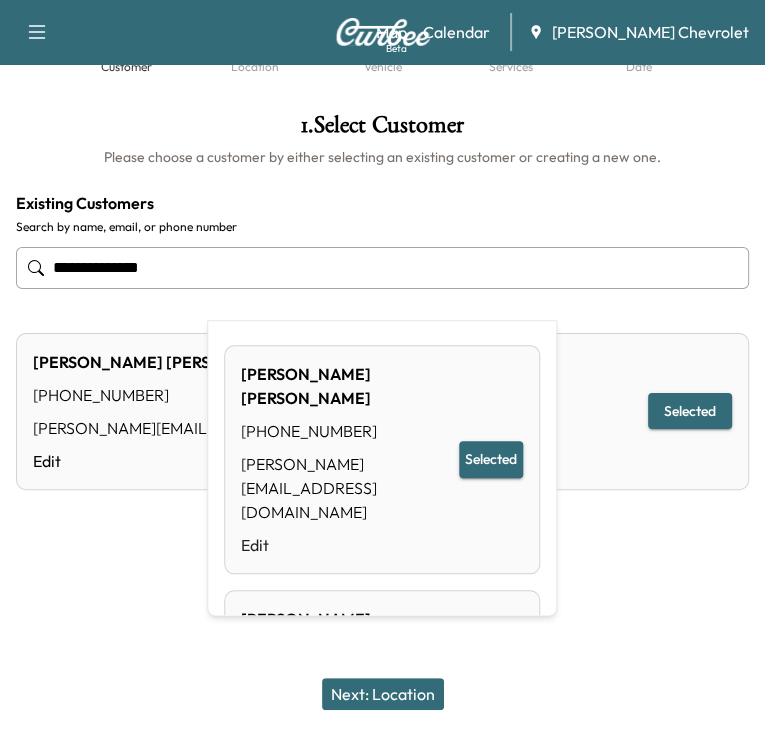 click on "Selected" at bounding box center (491, 459) 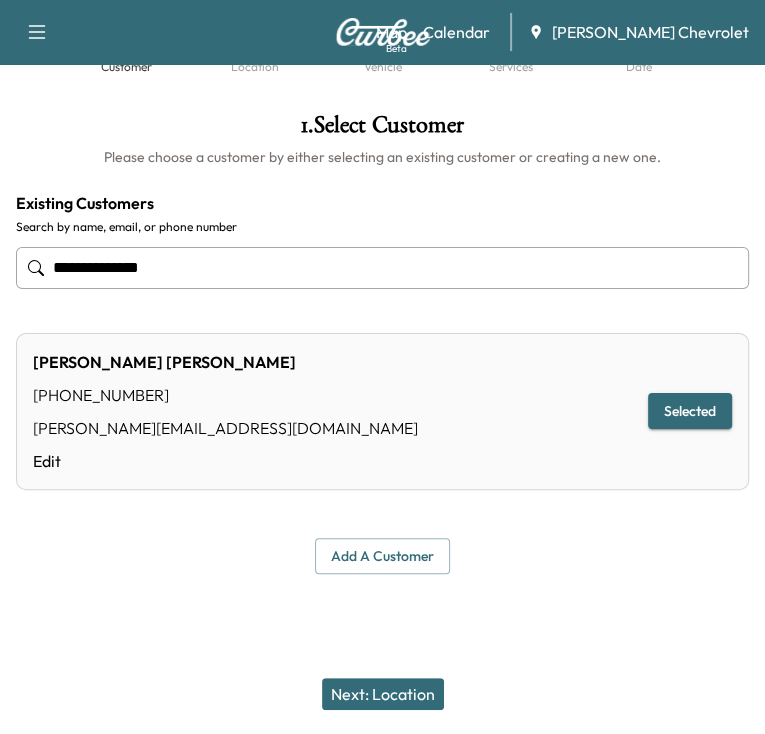 click on "Selected" at bounding box center [690, 411] 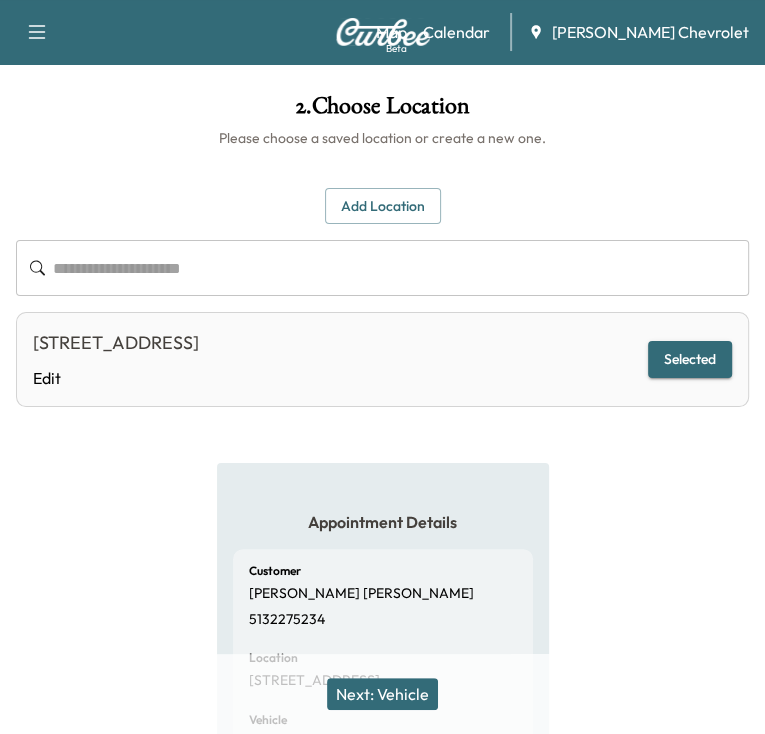 scroll, scrollTop: 0, scrollLeft: 0, axis: both 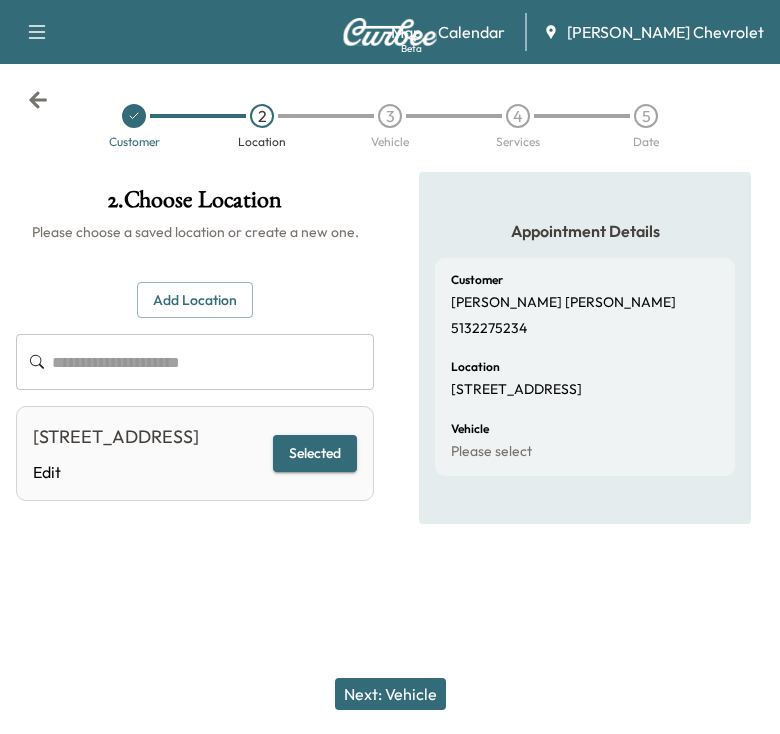 click on "Selected" at bounding box center (315, 453) 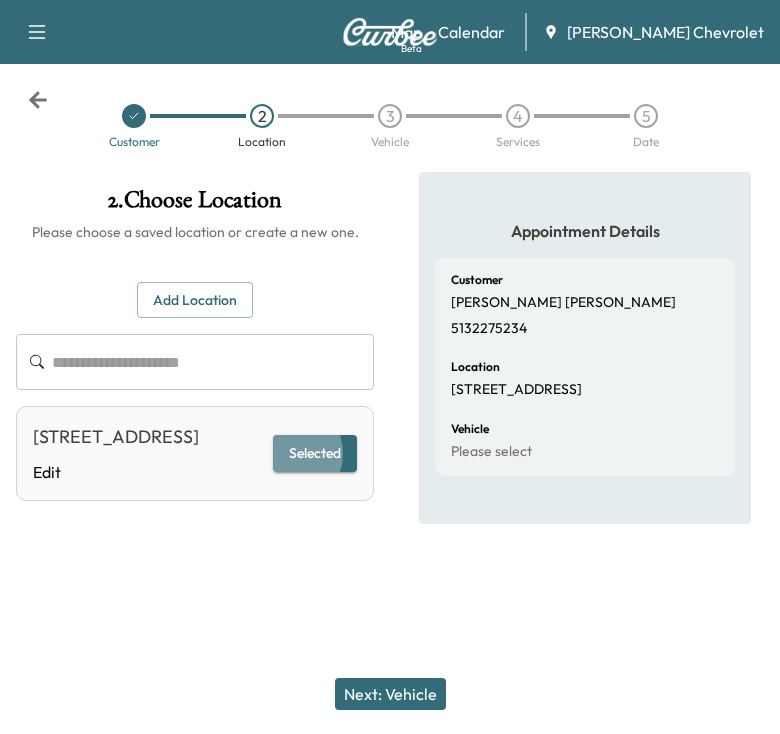 click on "Selected" at bounding box center [315, 453] 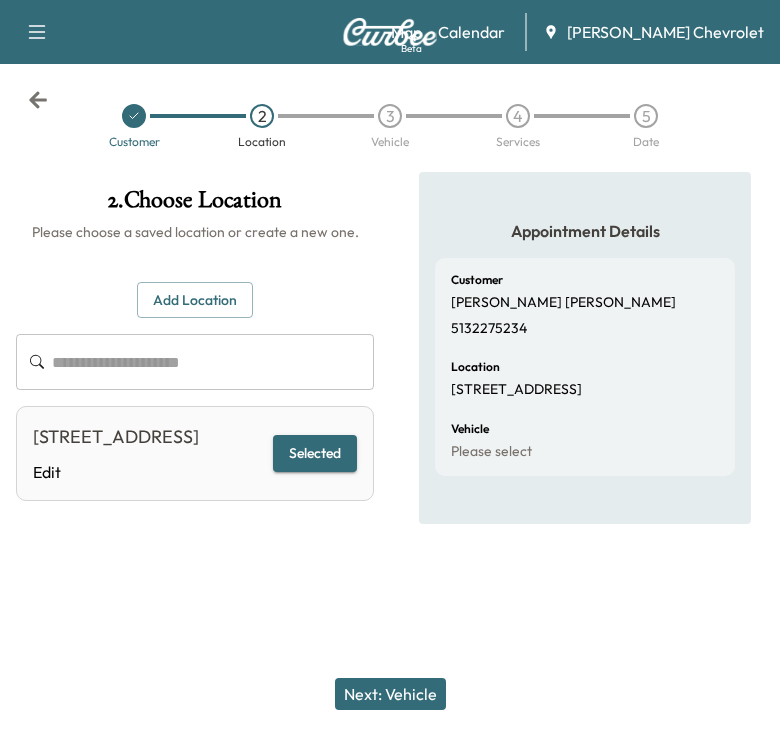 click on "Next: Vehicle" at bounding box center (390, 694) 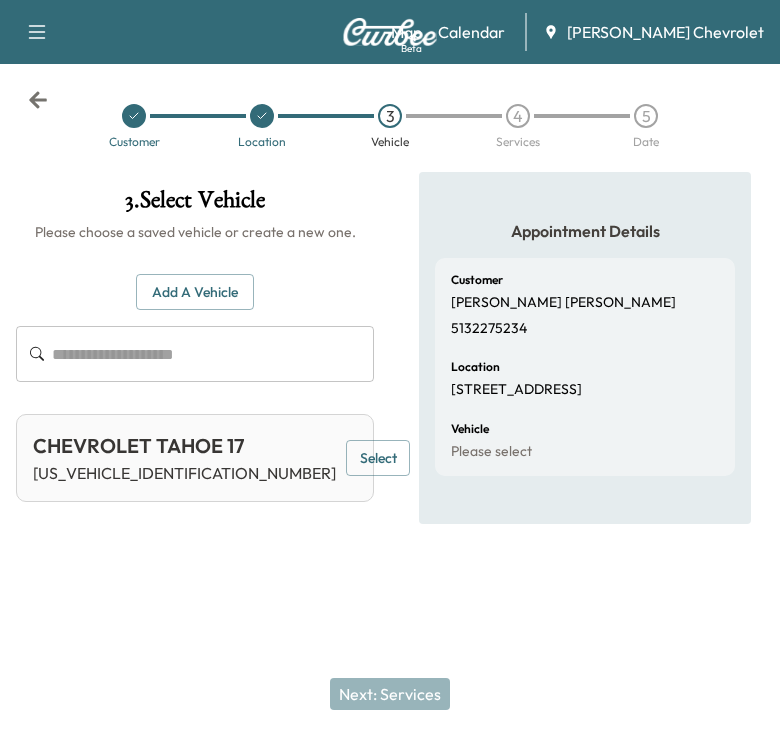 click on "Add a Vehicle" at bounding box center (195, 292) 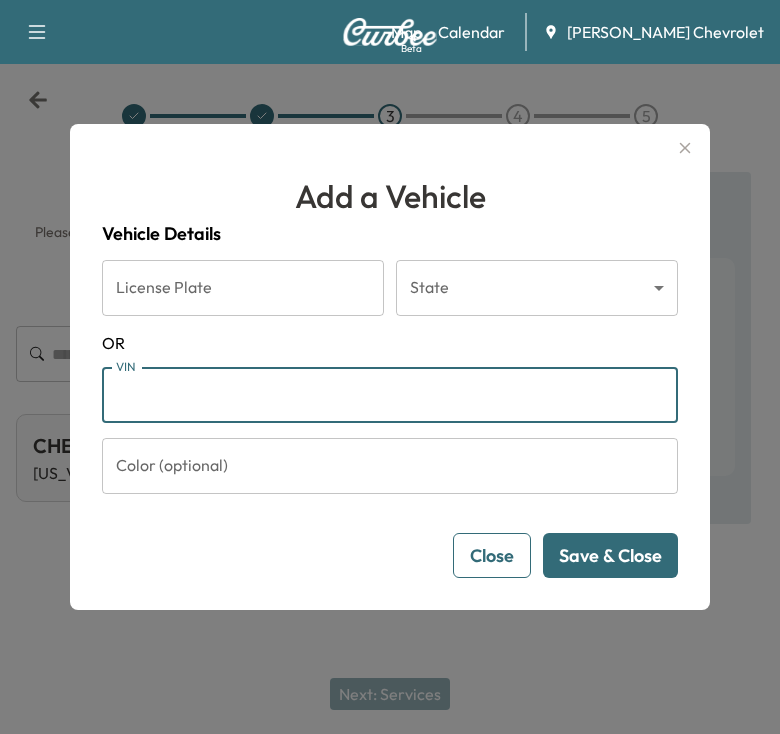 paste on "**********" 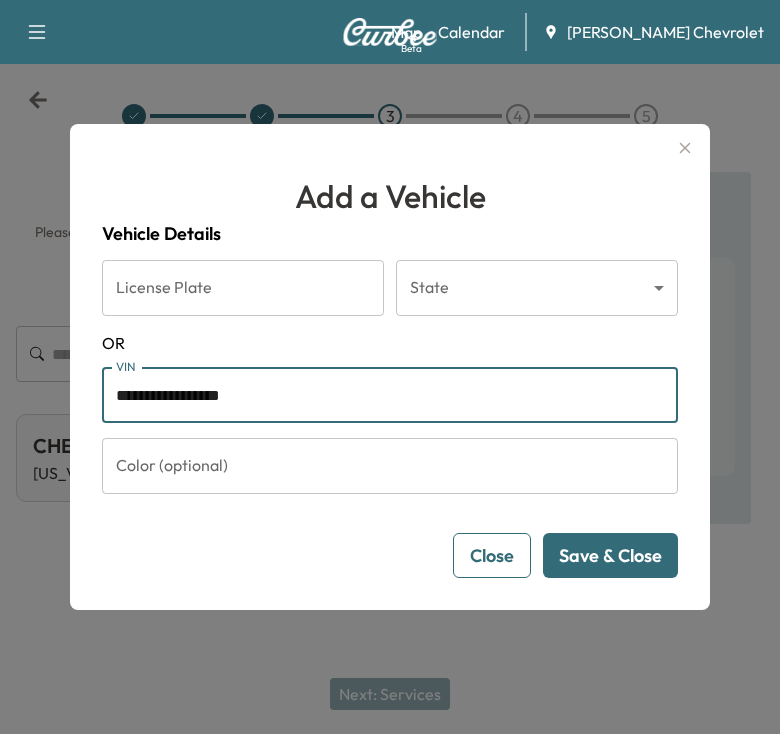 click on "Save & Close" at bounding box center [610, 555] 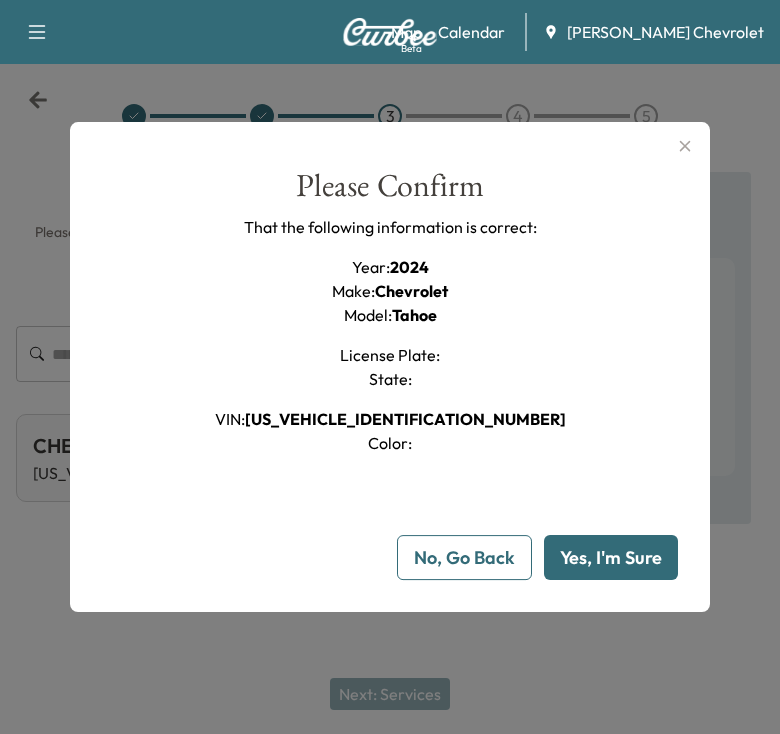 click on "Yes, I'm Sure" at bounding box center [611, 557] 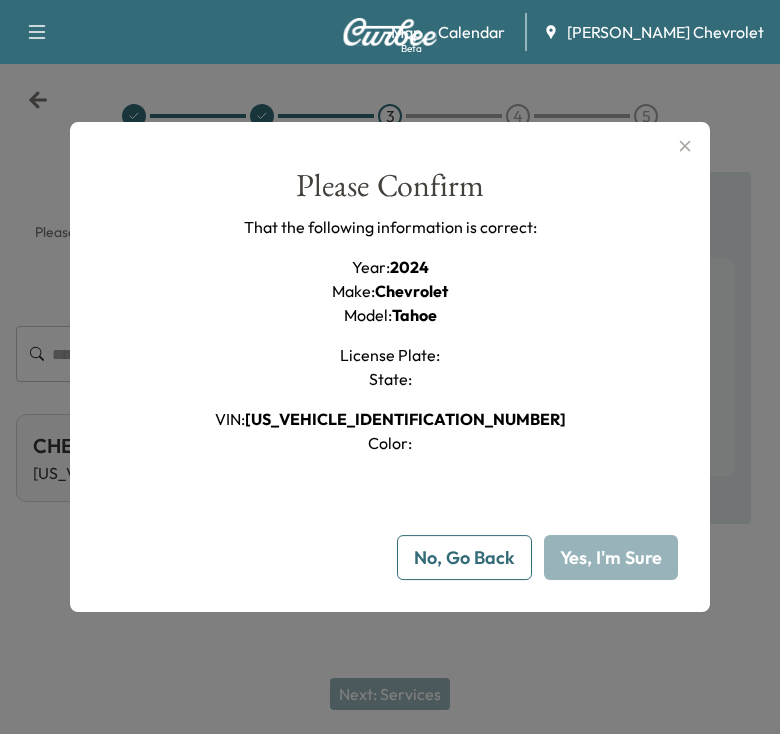 type 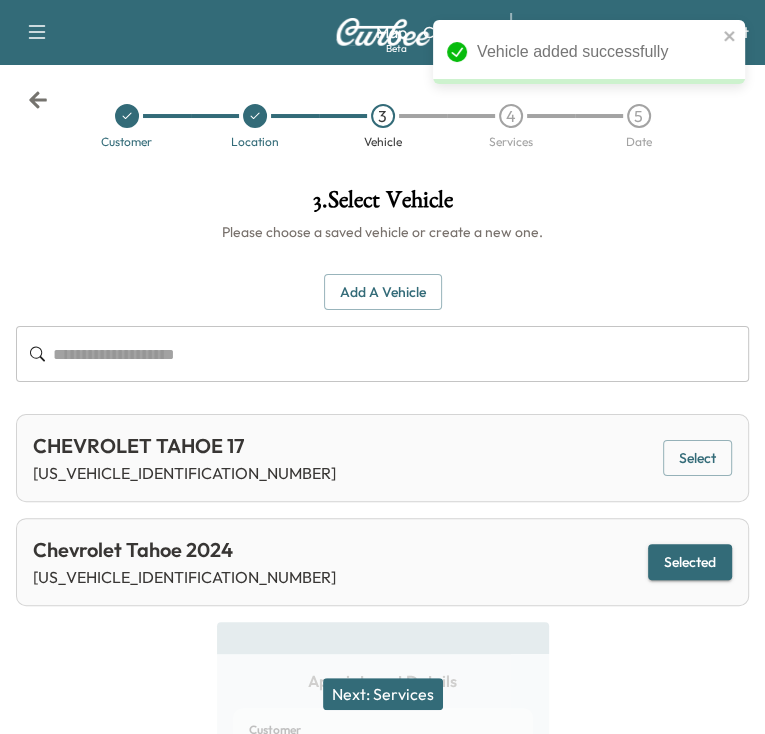 click on "Next: Services" at bounding box center [383, 694] 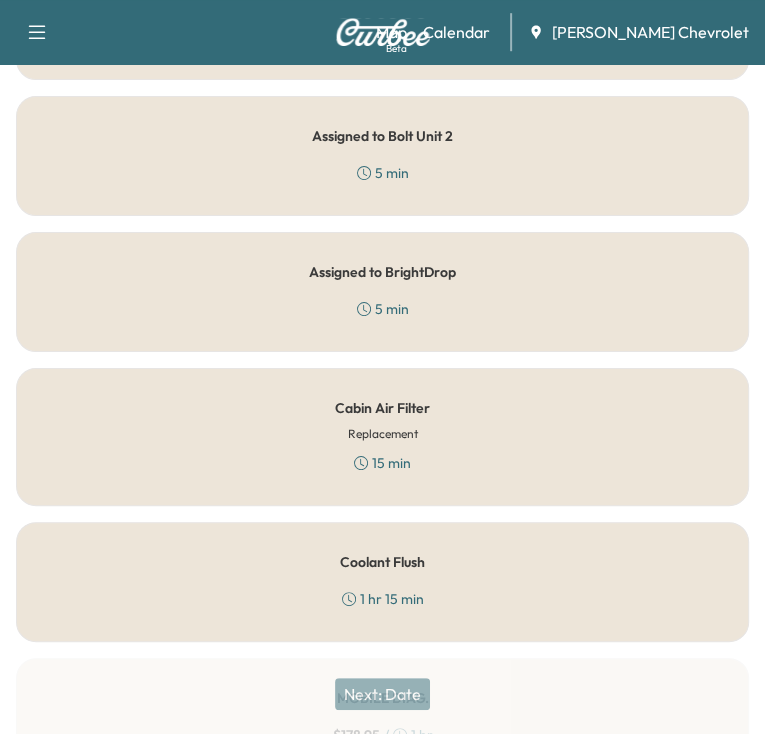 scroll, scrollTop: 719, scrollLeft: 0, axis: vertical 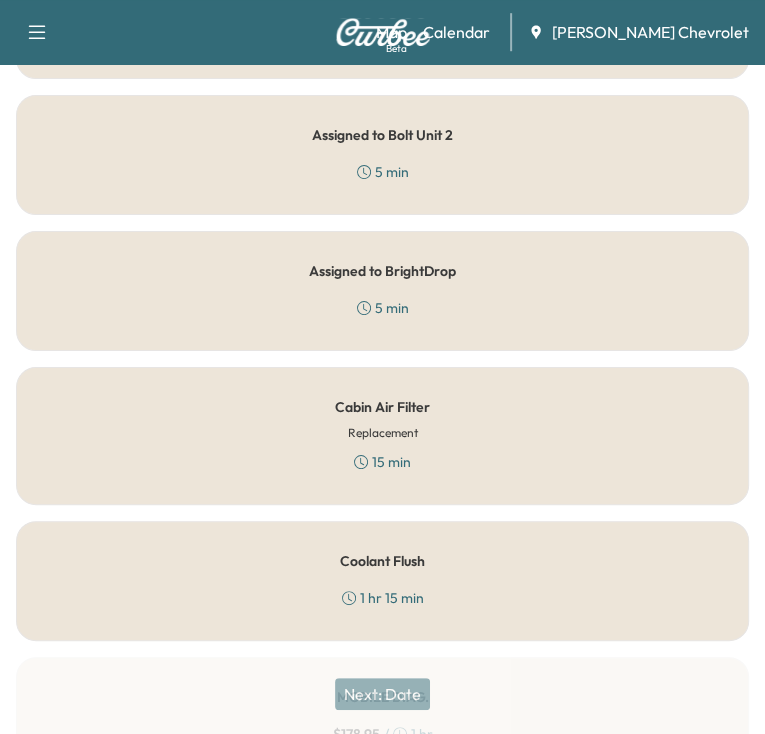 click on "Oil Change  & Oil Filter Replacement 1 hr" at bounding box center (382, 1886) 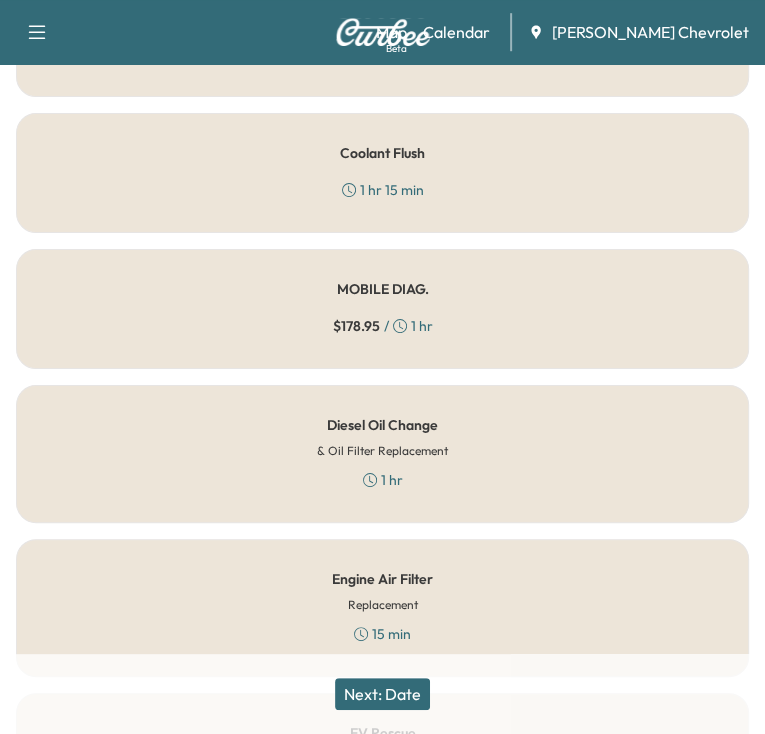 click on "Tire Rotation 30 min" at bounding box center [382, 2321] 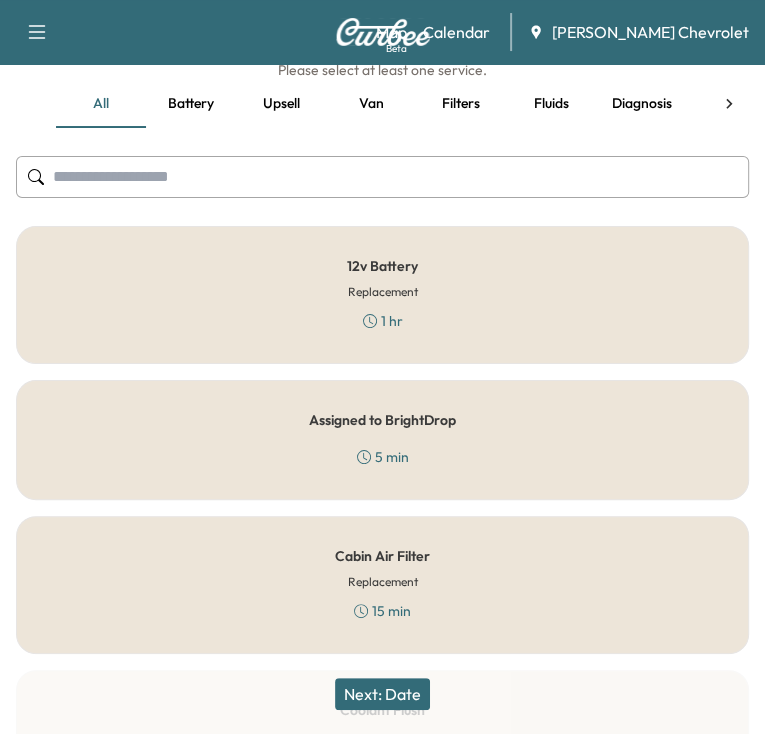scroll, scrollTop: 160, scrollLeft: 0, axis: vertical 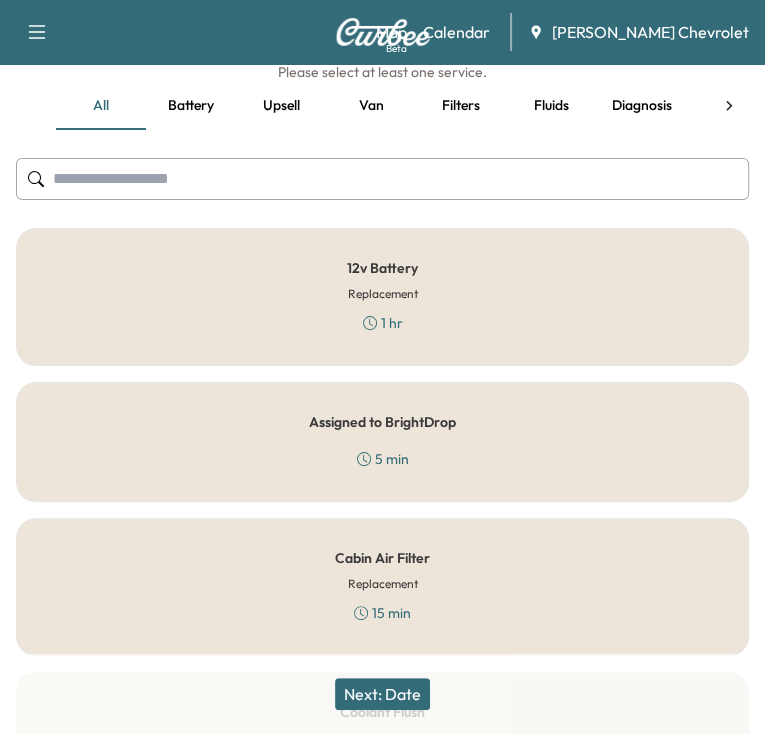click on "MOBILE DIAG. $ 178.95 / 1 hr" at bounding box center (382, 868) 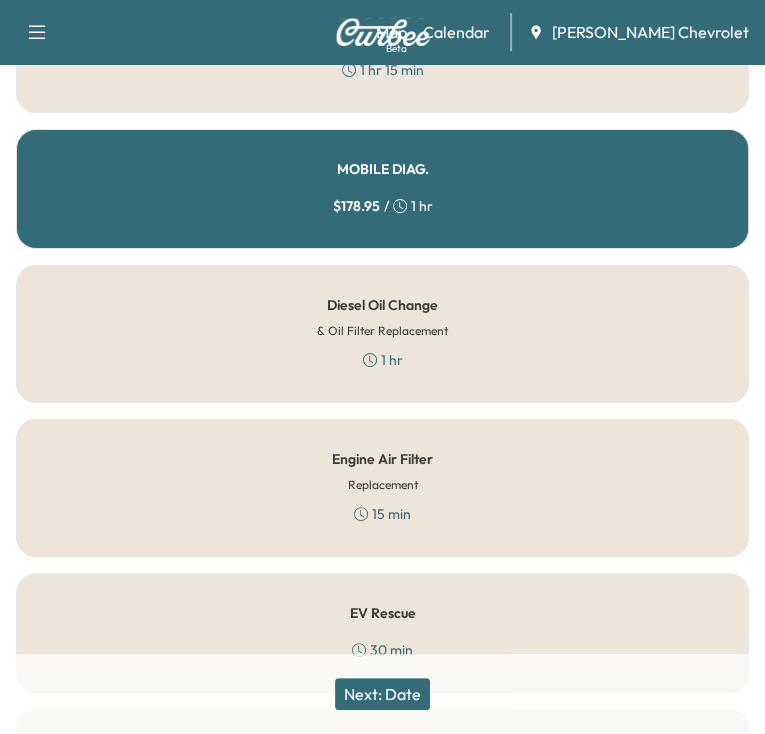 scroll, scrollTop: 1206, scrollLeft: 0, axis: vertical 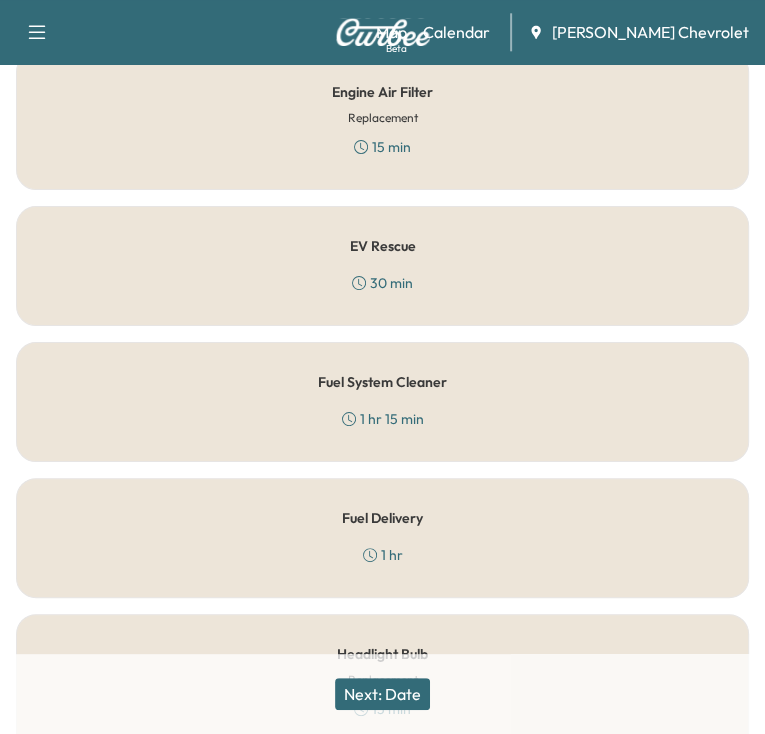 click on "Next: Date" at bounding box center (382, 694) 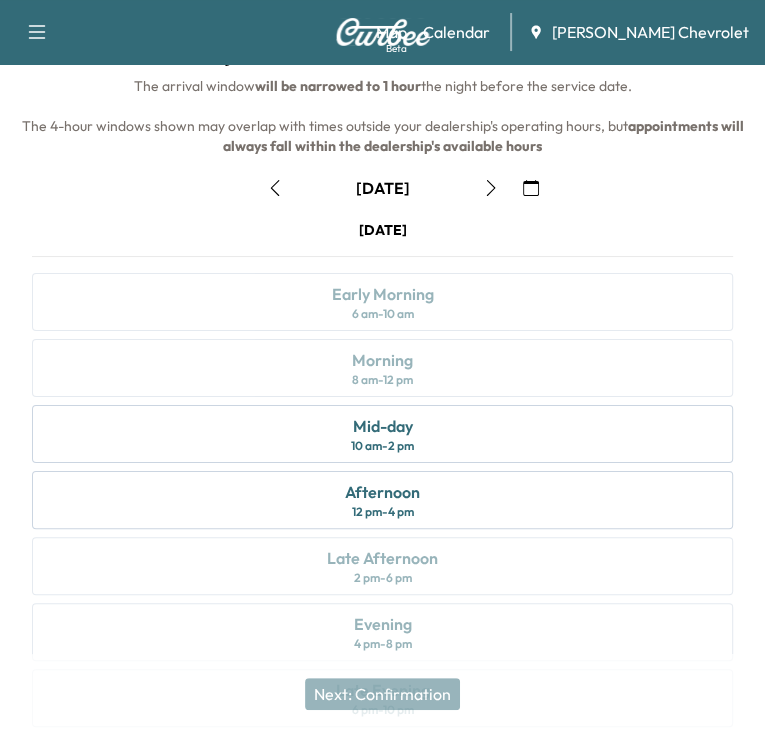 scroll, scrollTop: 147, scrollLeft: 0, axis: vertical 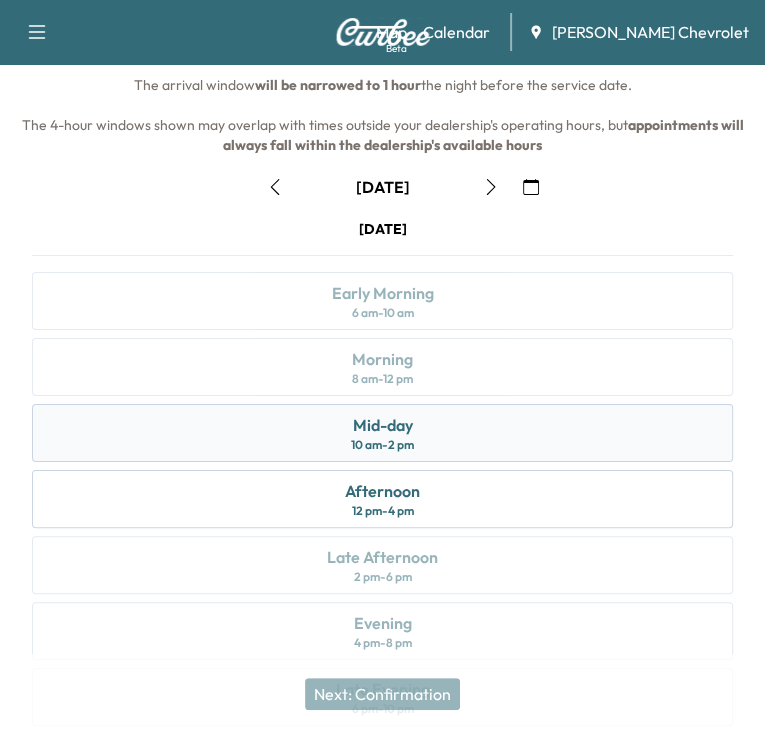 click on "Mid-day 10 am  -  2 pm" at bounding box center [382, 433] 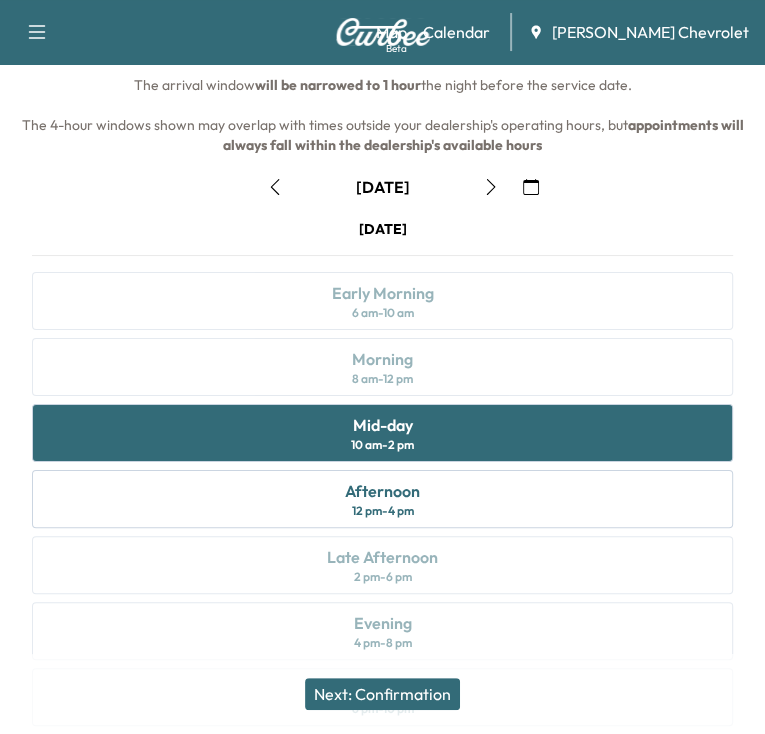 click on "Next: Confirmation" at bounding box center [382, 694] 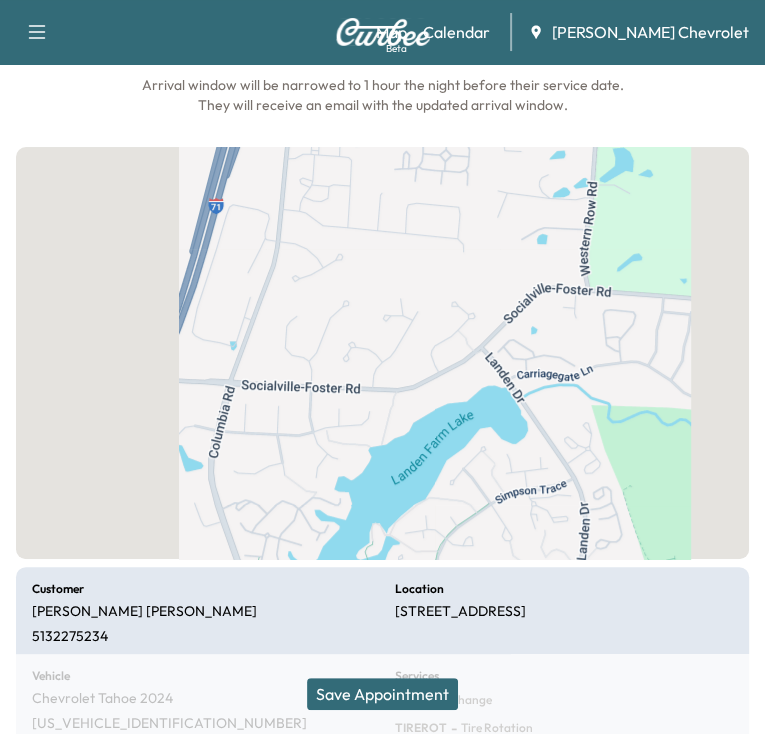 click at bounding box center (382, 904) 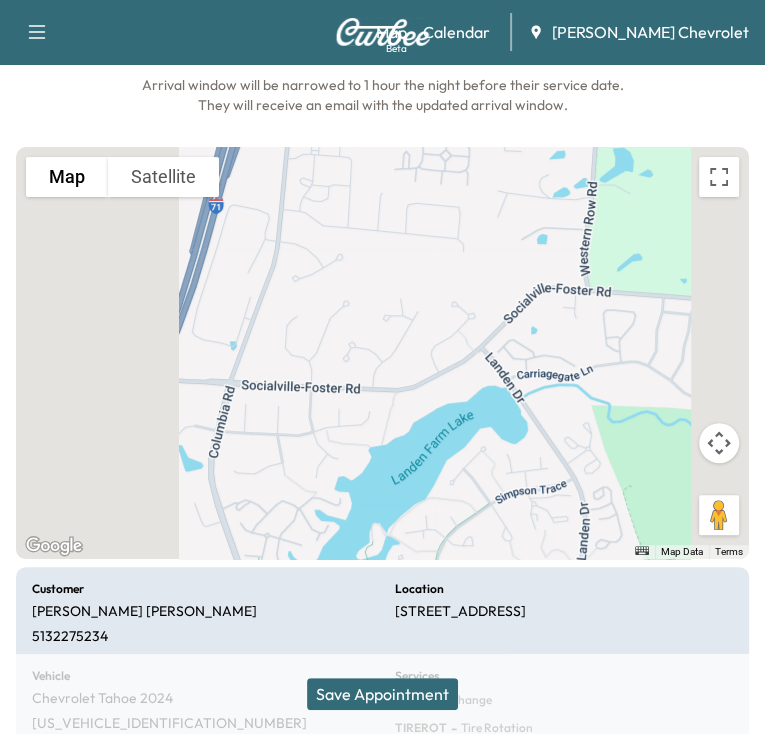 type on "*" 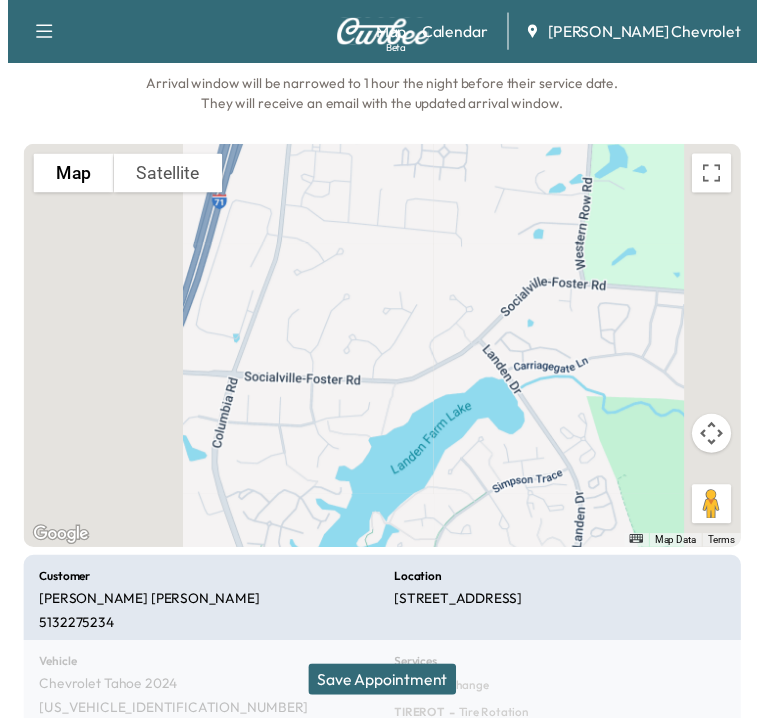 scroll, scrollTop: 61, scrollLeft: 0, axis: vertical 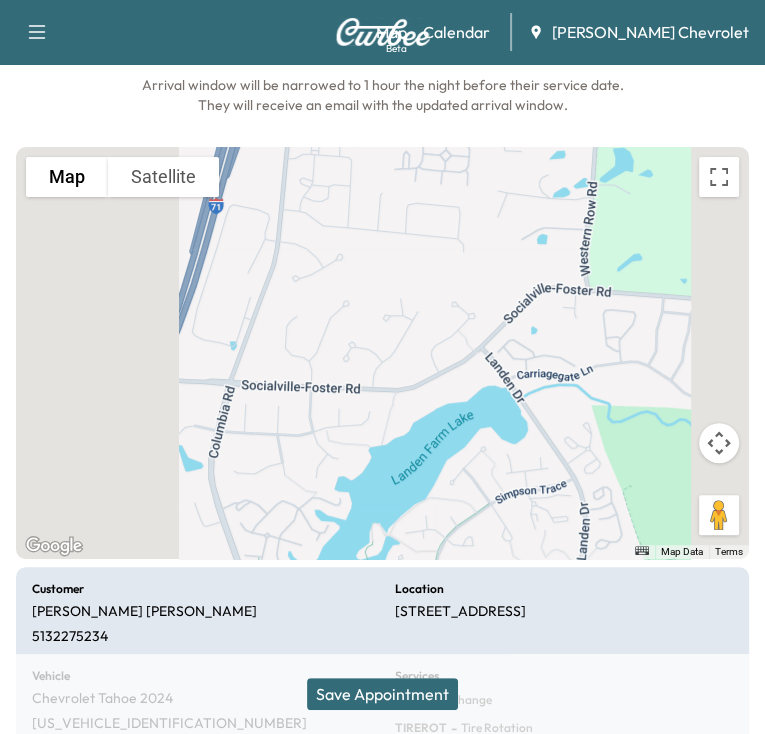 type on "**********" 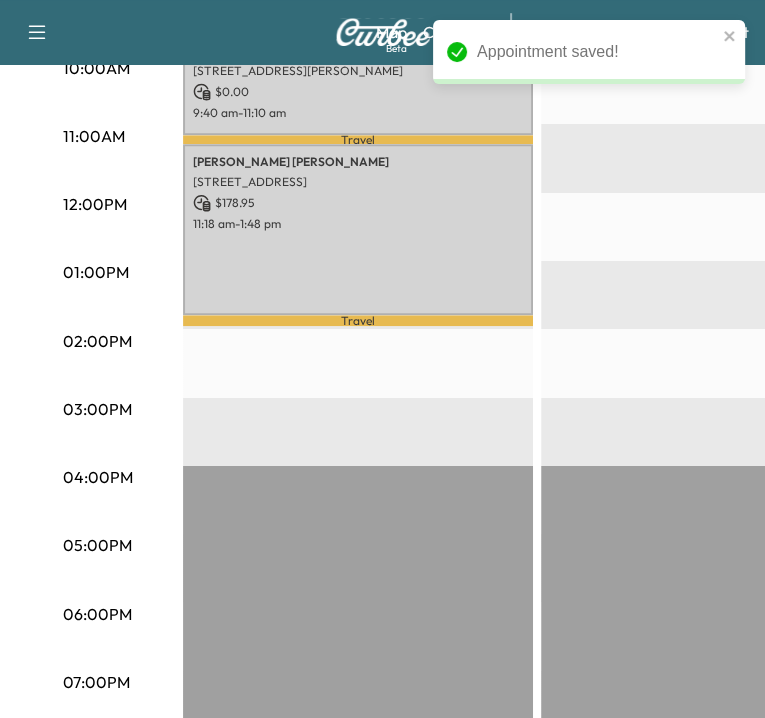 scroll, scrollTop: 748, scrollLeft: 0, axis: vertical 